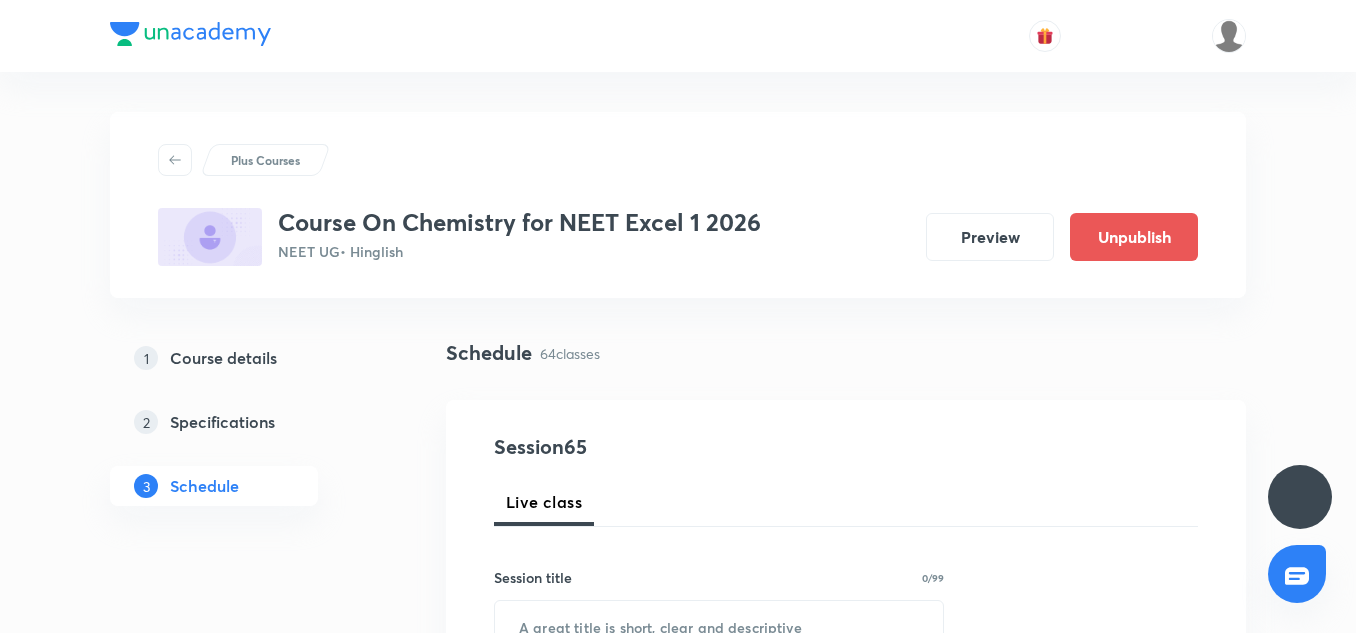 scroll, scrollTop: 9991, scrollLeft: 0, axis: vertical 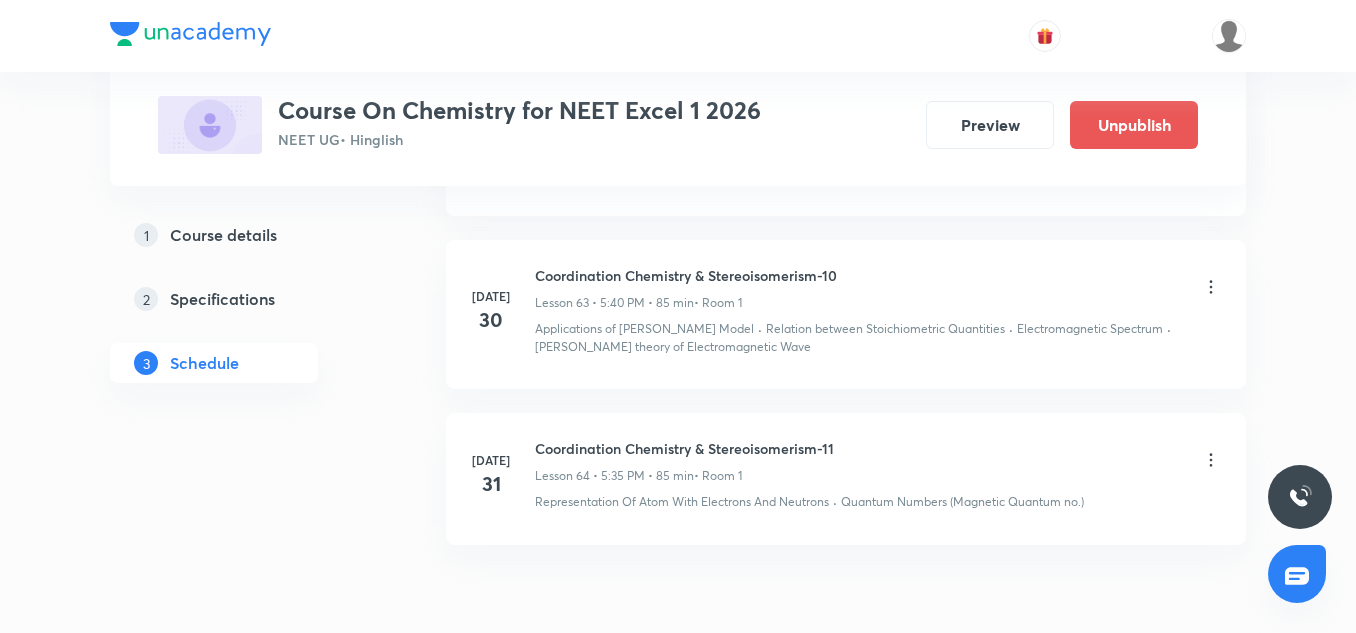 click on "Coordination Chemistry & Stereoisomerism-11" at bounding box center (684, 448) 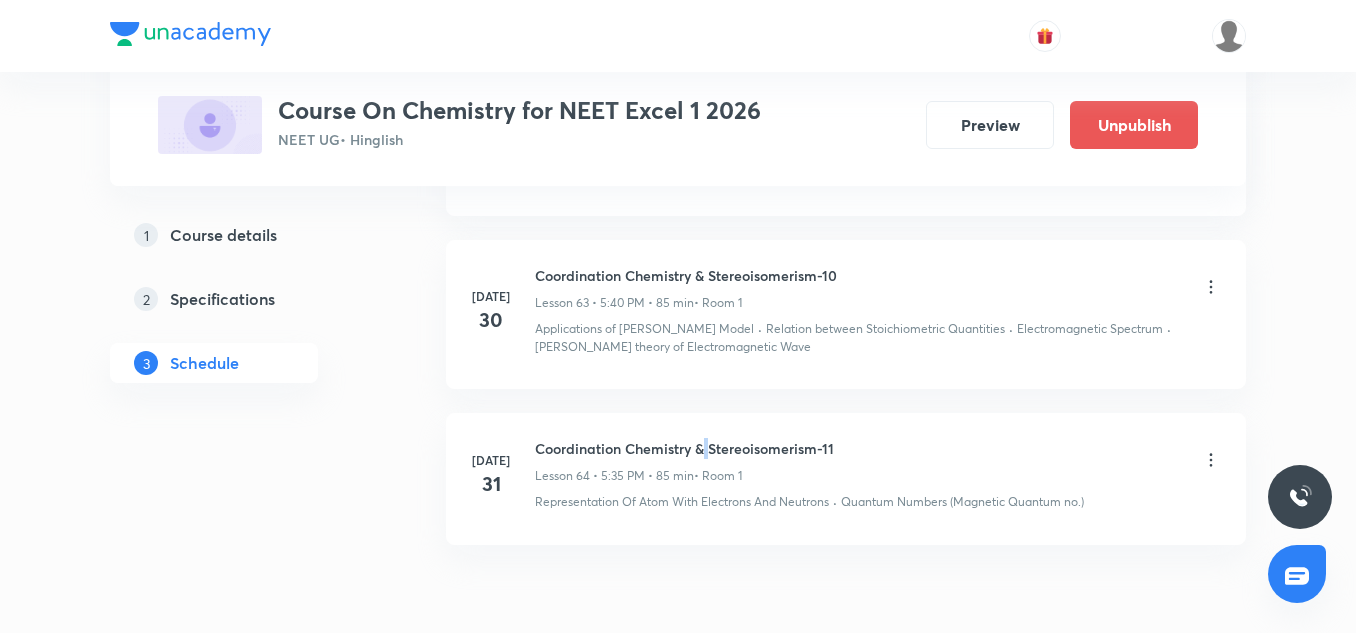 click on "Coordination Chemistry & Stereoisomerism-11" at bounding box center [684, 448] 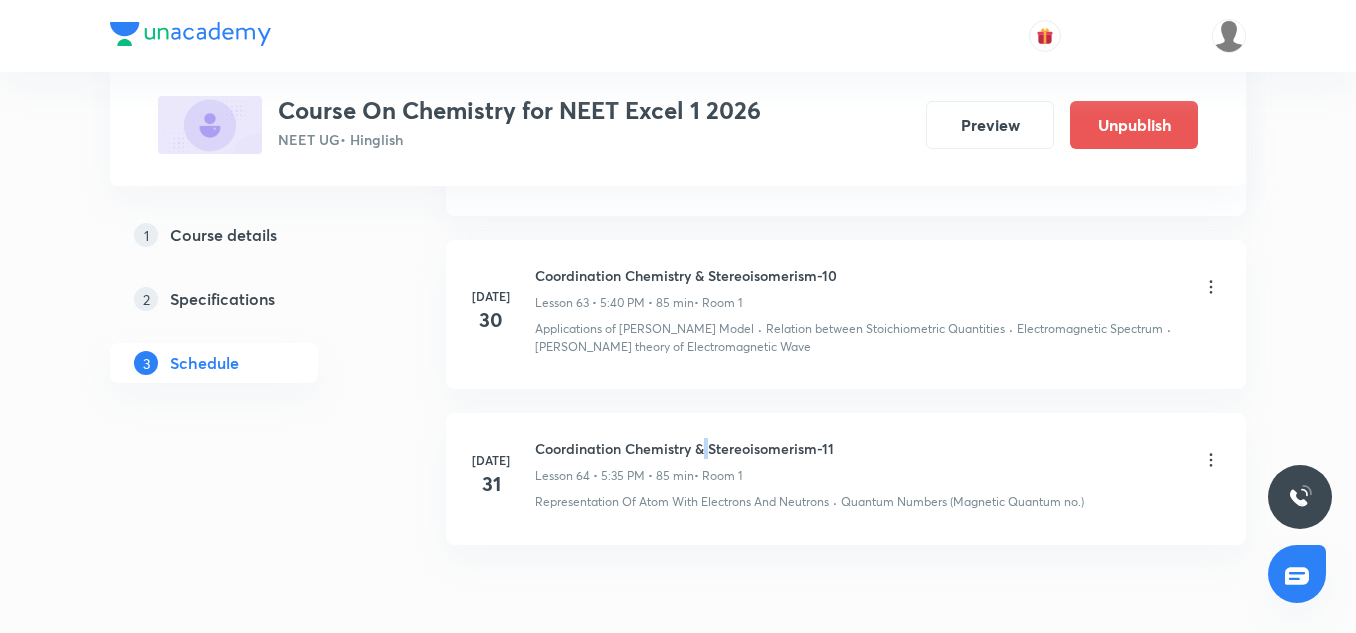 scroll, scrollTop: 0, scrollLeft: 0, axis: both 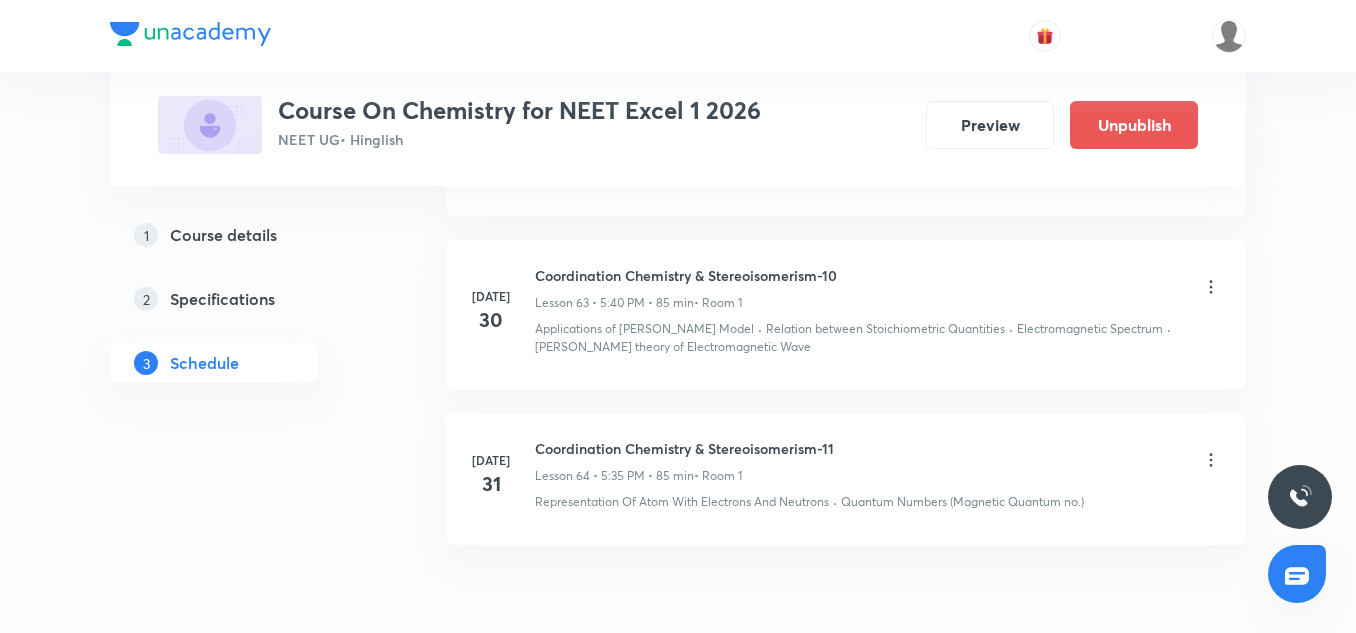 click 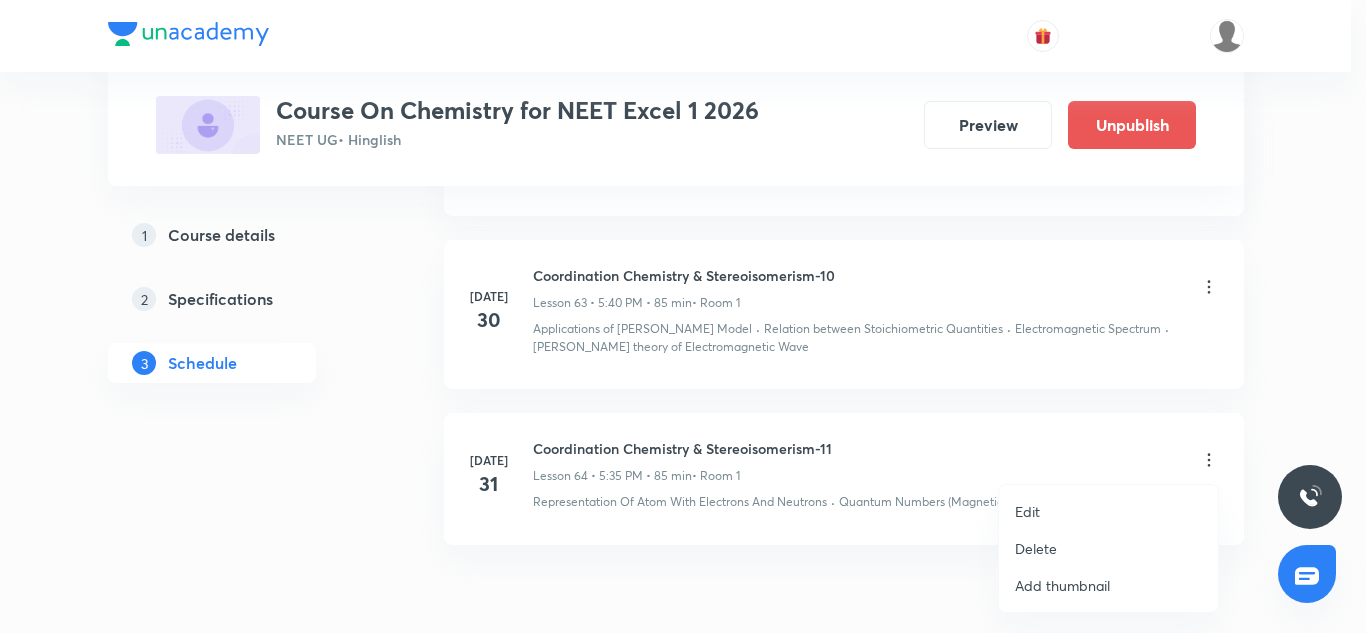 click on "Edit" at bounding box center (1027, 511) 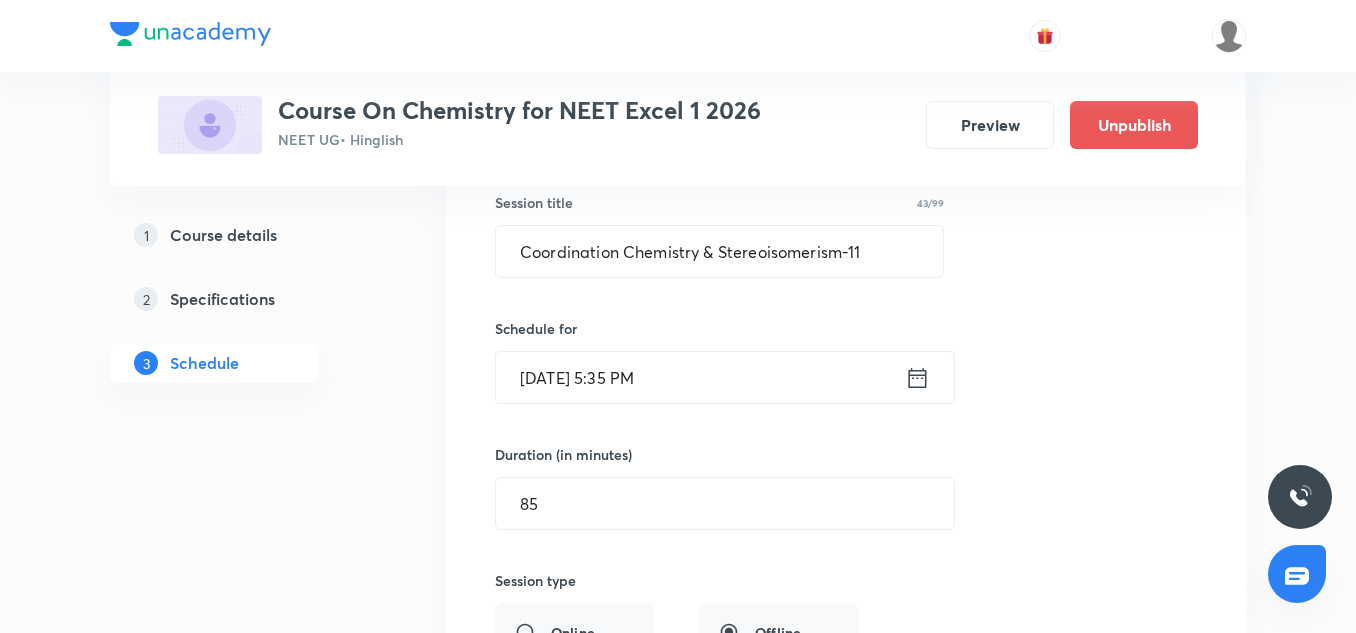 scroll, scrollTop: 10395, scrollLeft: 0, axis: vertical 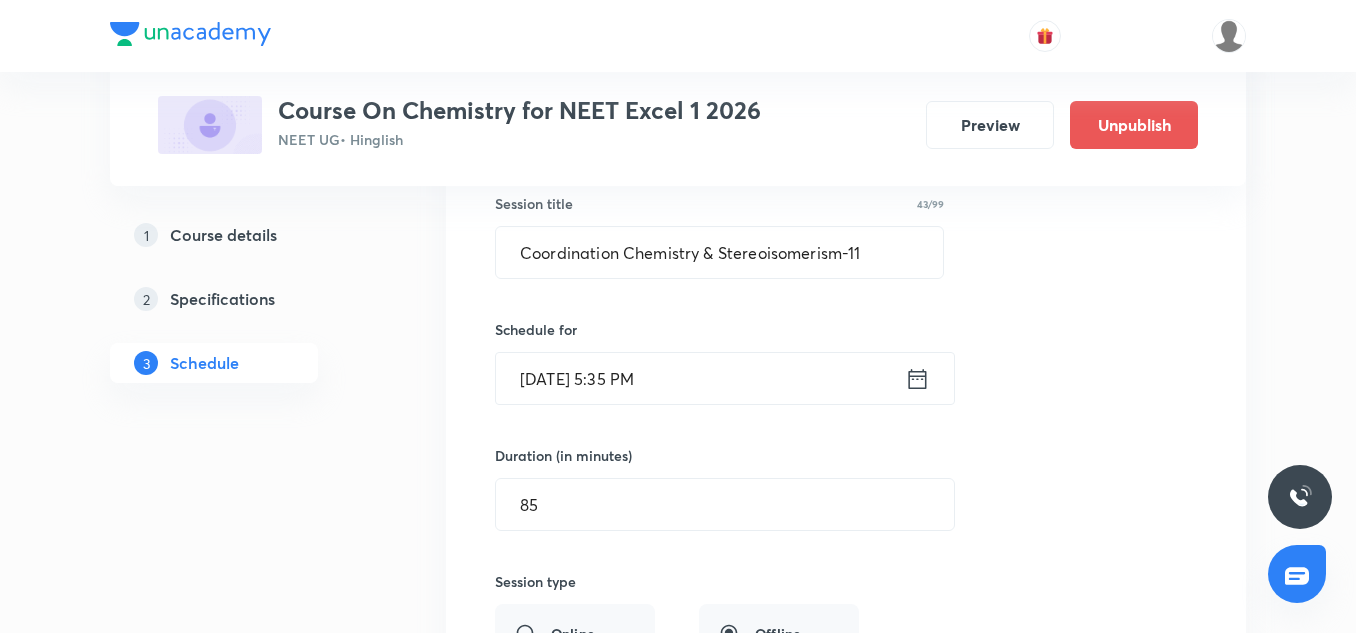 click on "Jul 31, 2025, 5:35 PM" at bounding box center [700, 378] 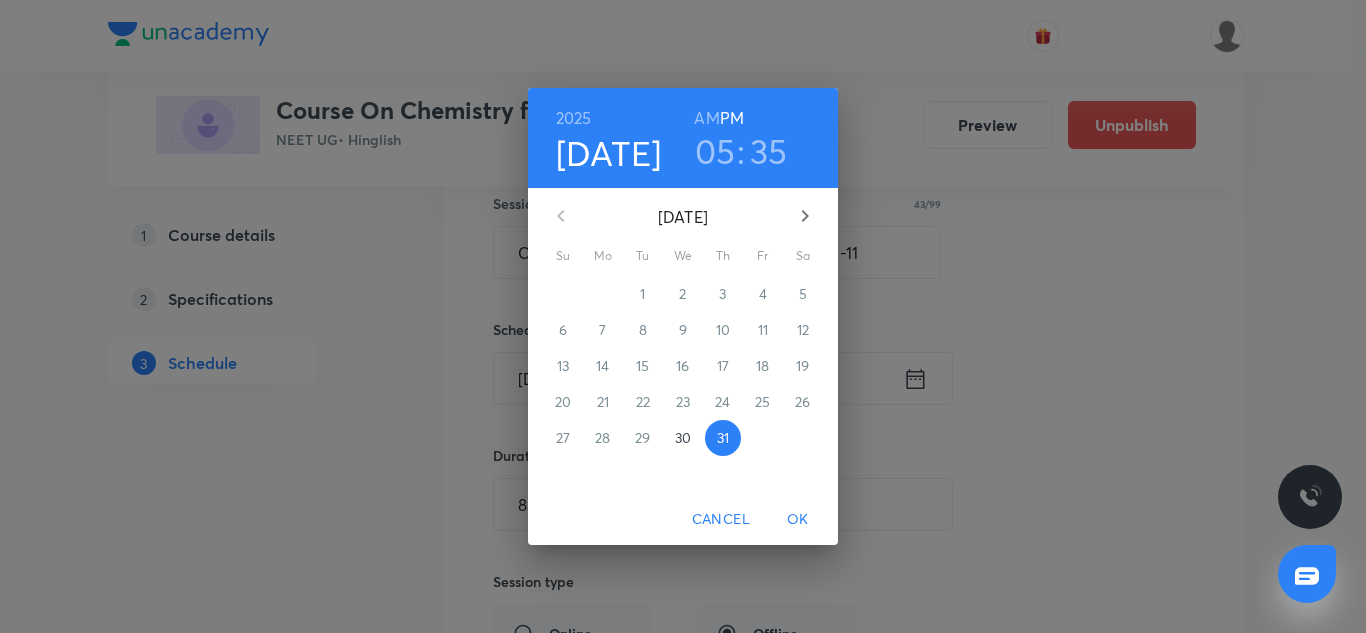 click on "05" at bounding box center (715, 151) 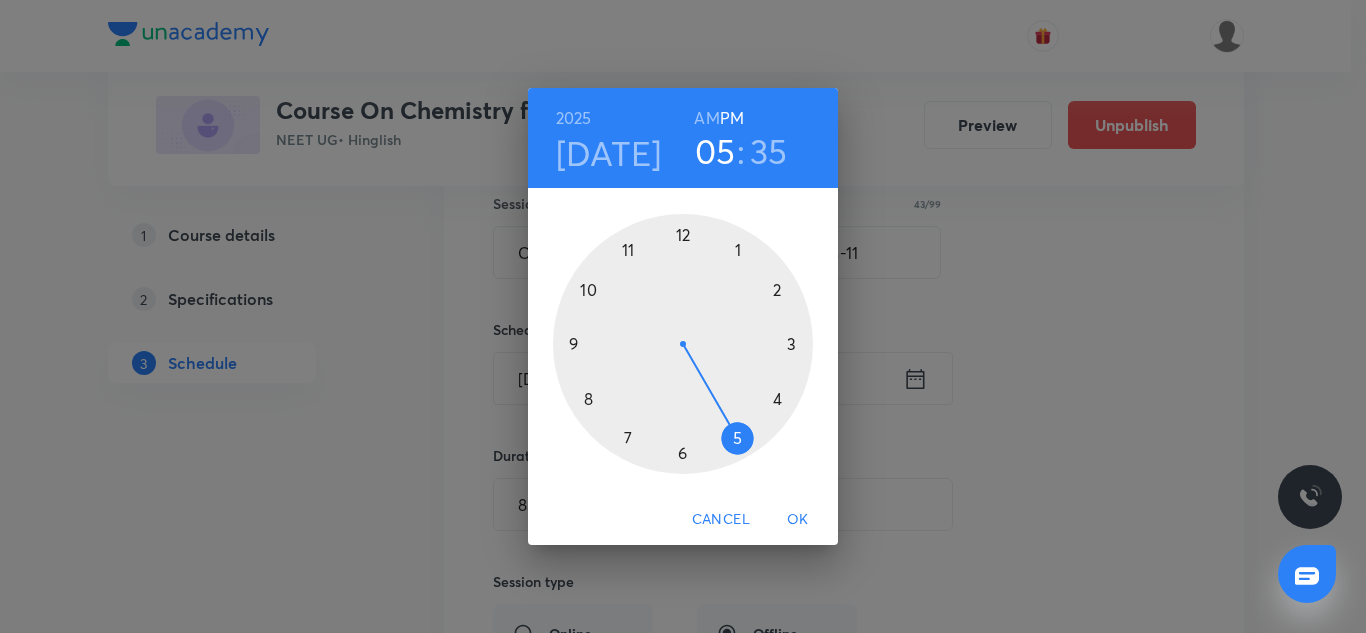 click at bounding box center [683, 344] 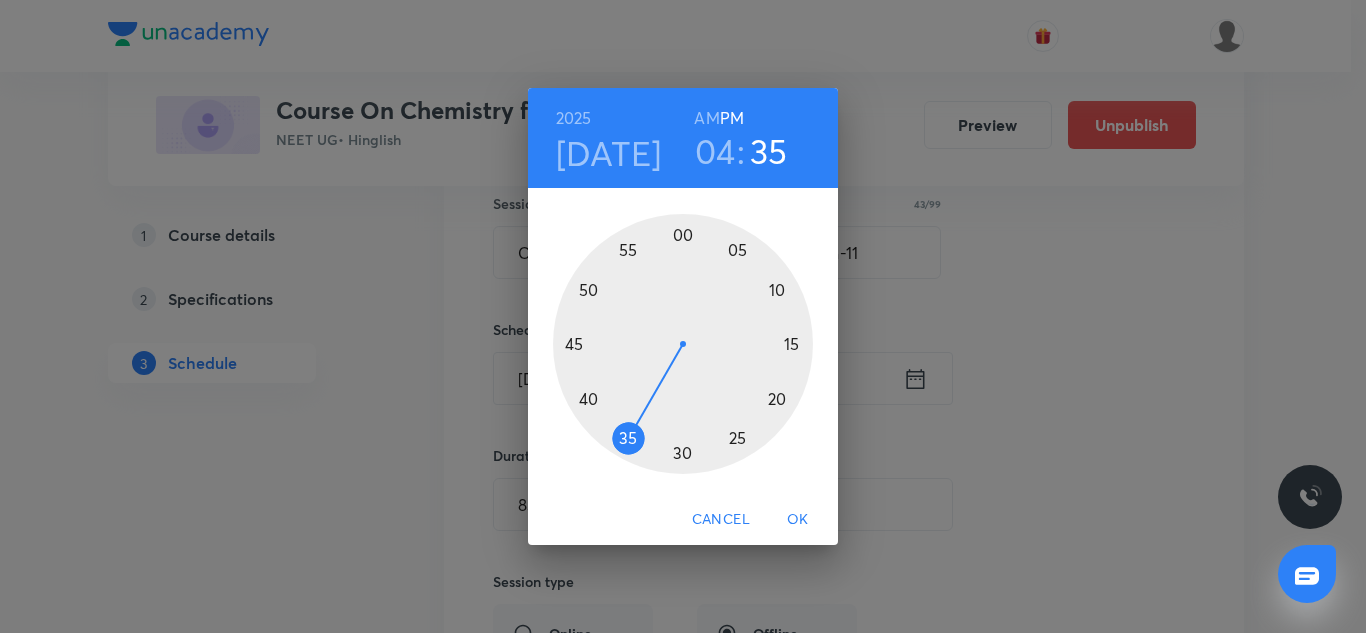 click at bounding box center (683, 344) 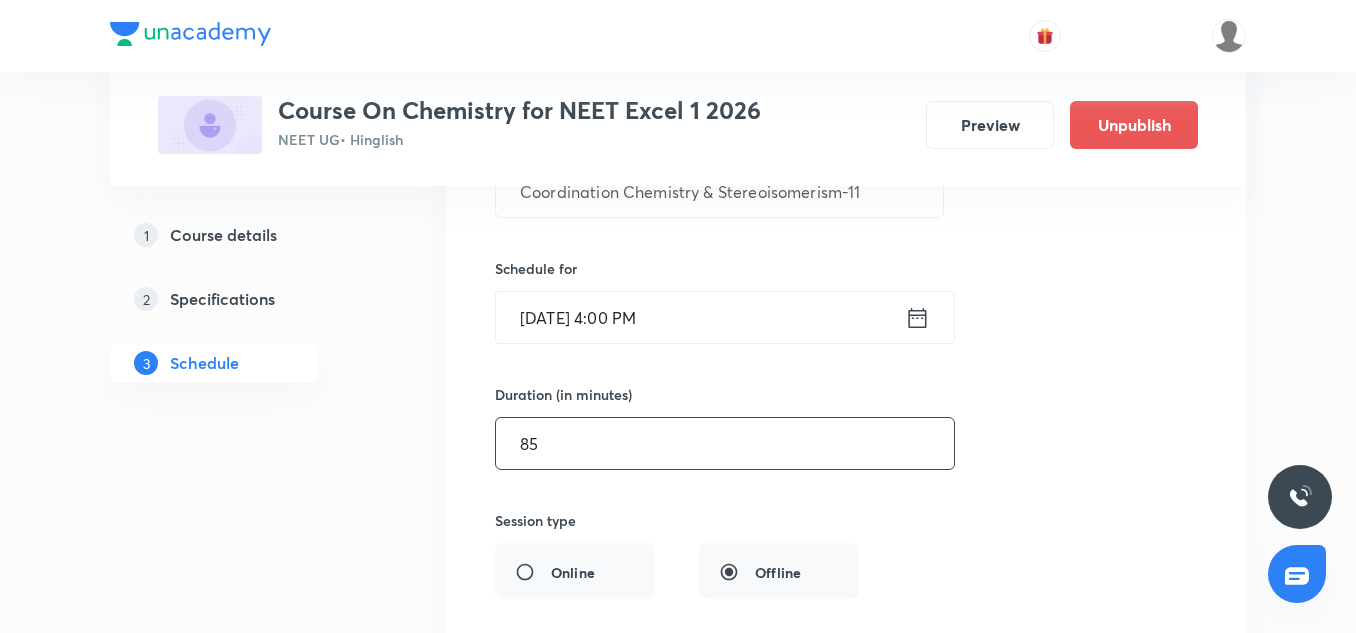 click on "85" at bounding box center [725, 443] 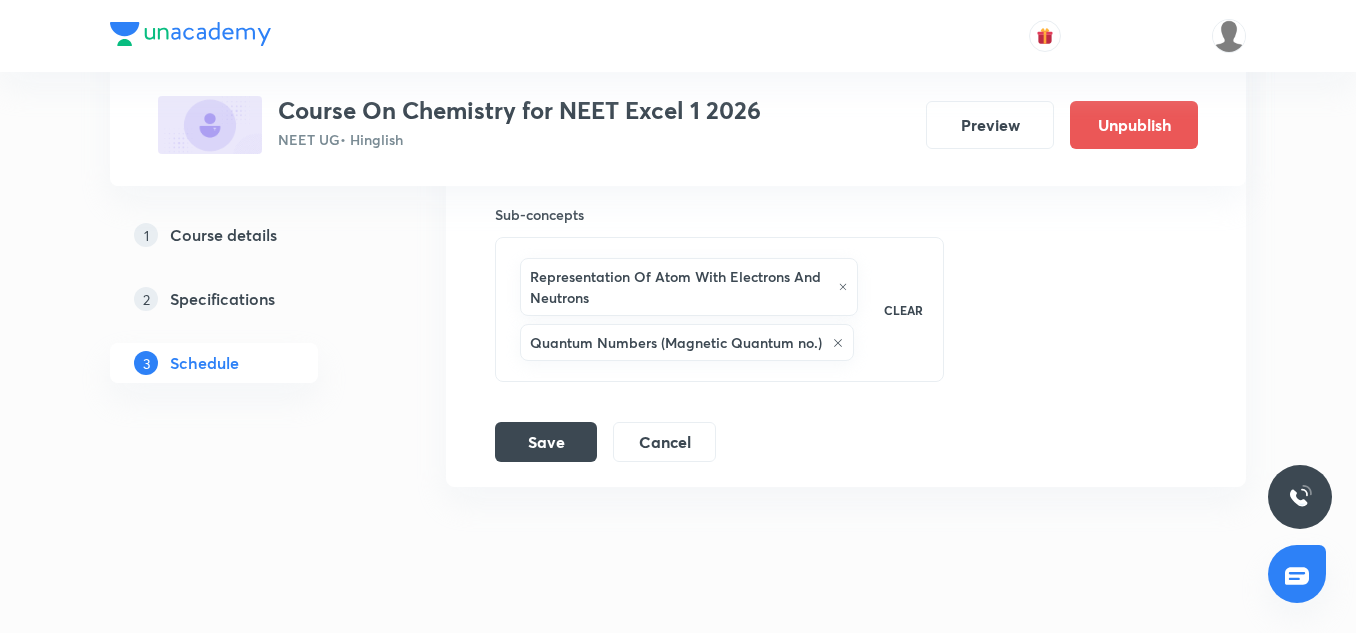 scroll, scrollTop: 11026, scrollLeft: 0, axis: vertical 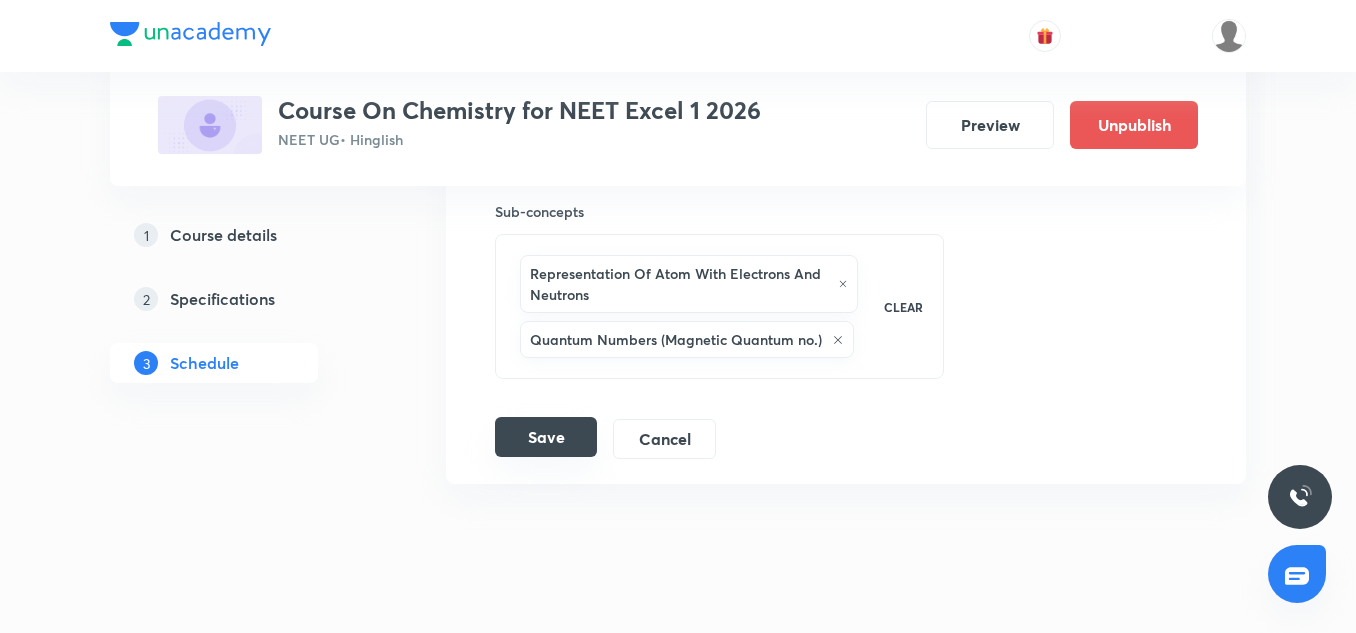 click on "Save" at bounding box center (546, 437) 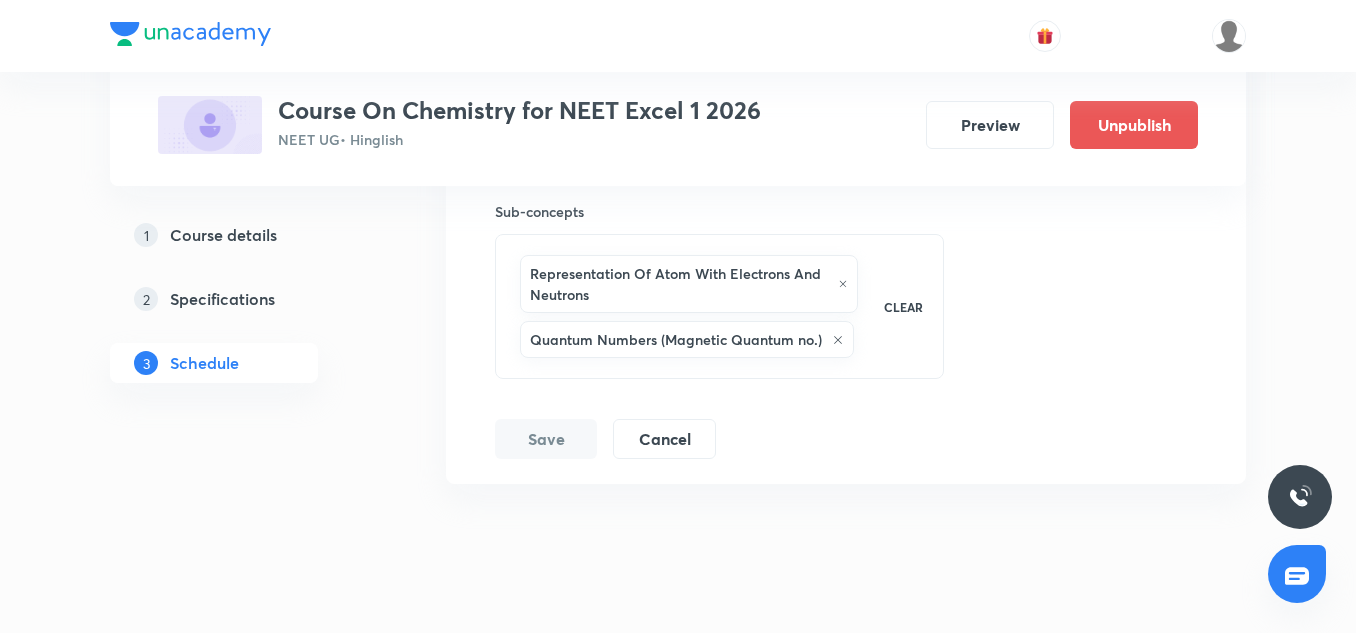 scroll, scrollTop: 10231, scrollLeft: 0, axis: vertical 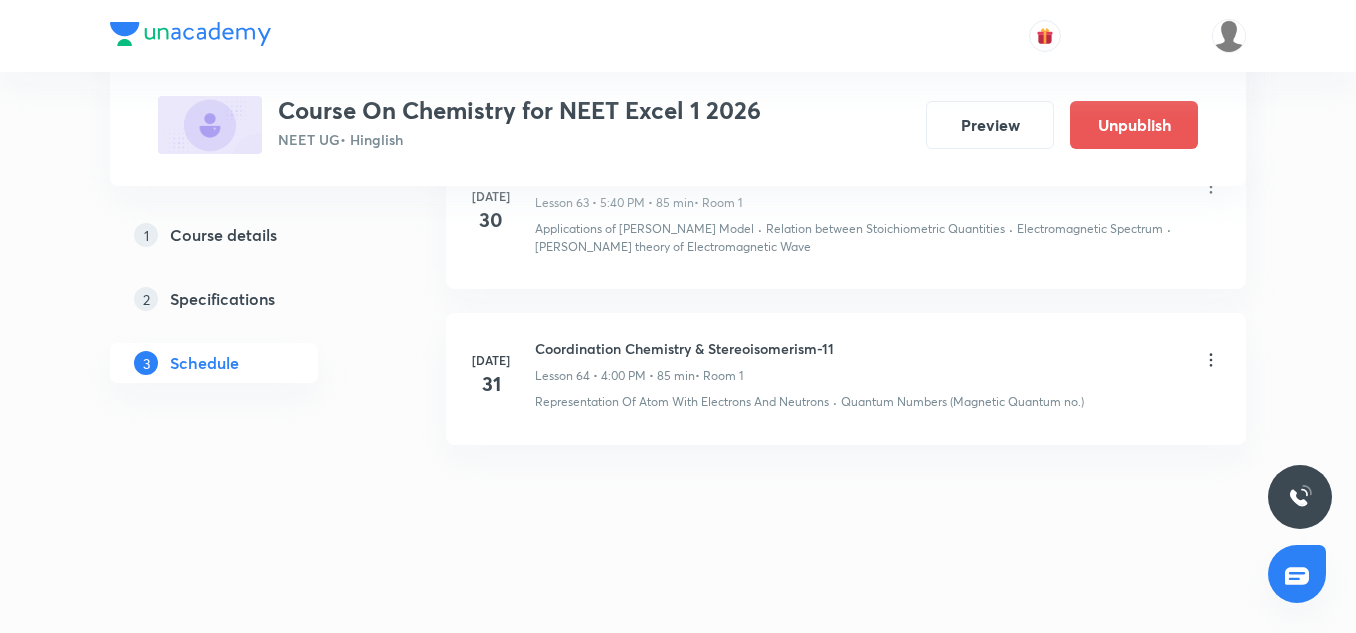 click on "Coordination Chemistry & Stereoisomerism-11" at bounding box center (684, 348) 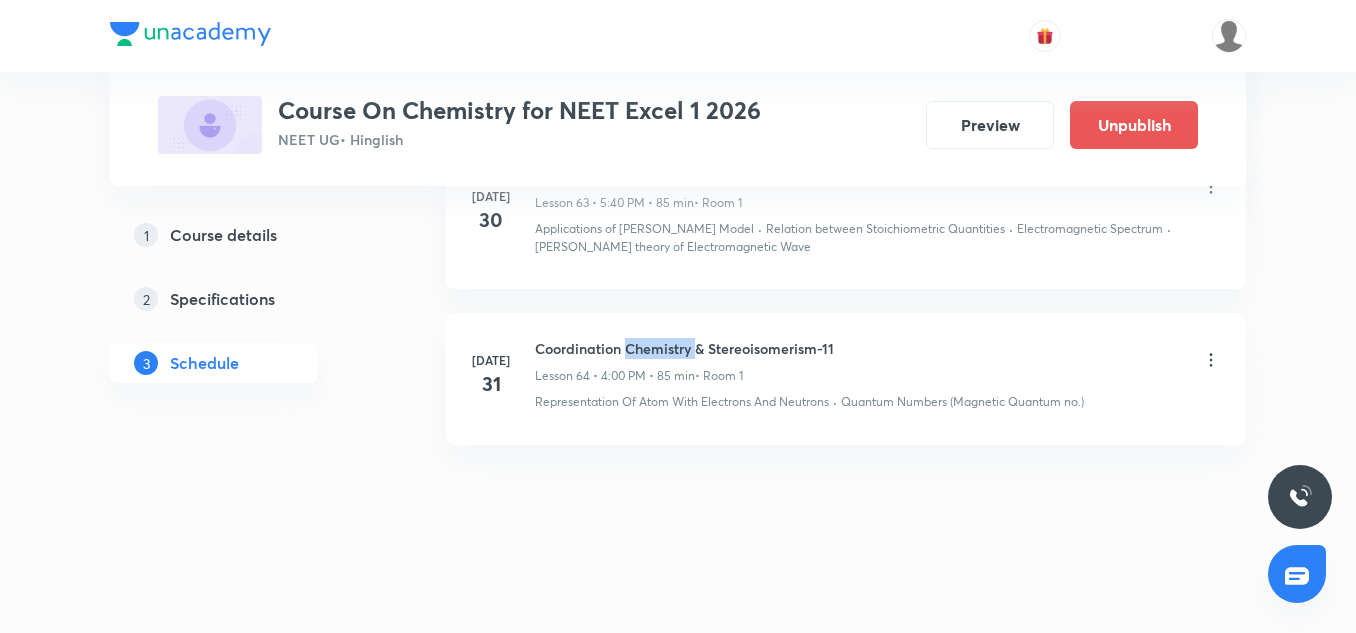 click on "Coordination Chemistry & Stereoisomerism-11" at bounding box center (684, 348) 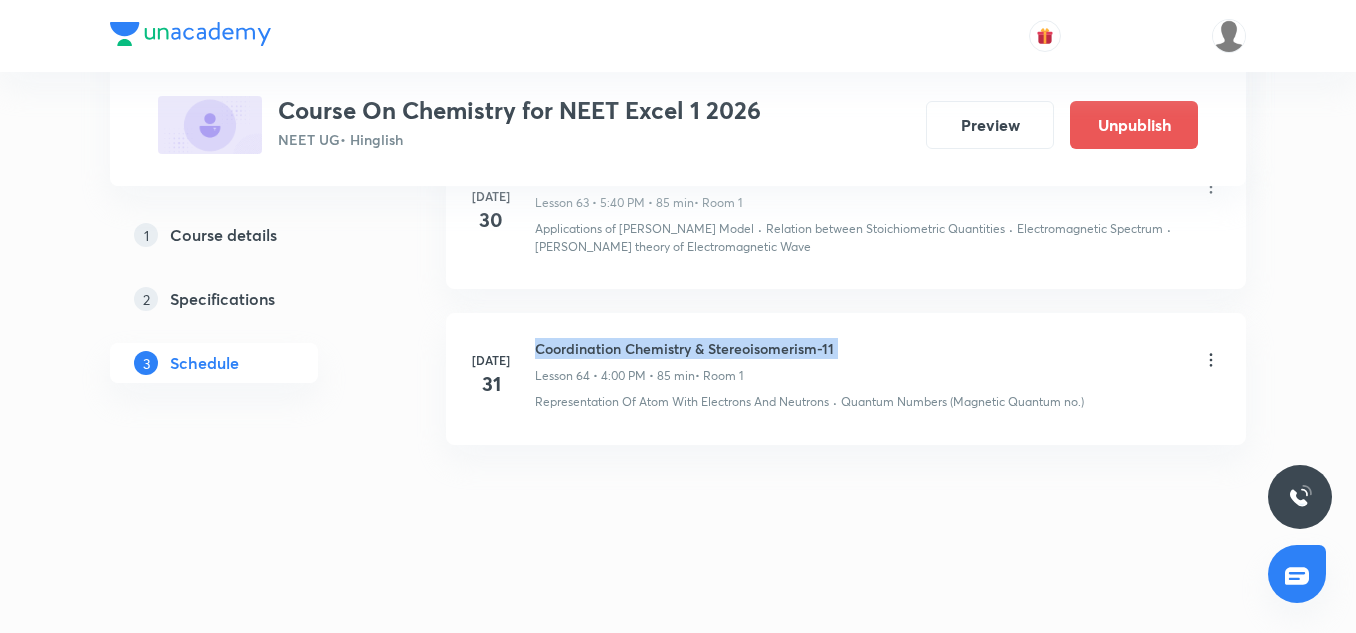 click on "Coordination Chemistry & Stereoisomerism-11" at bounding box center (684, 348) 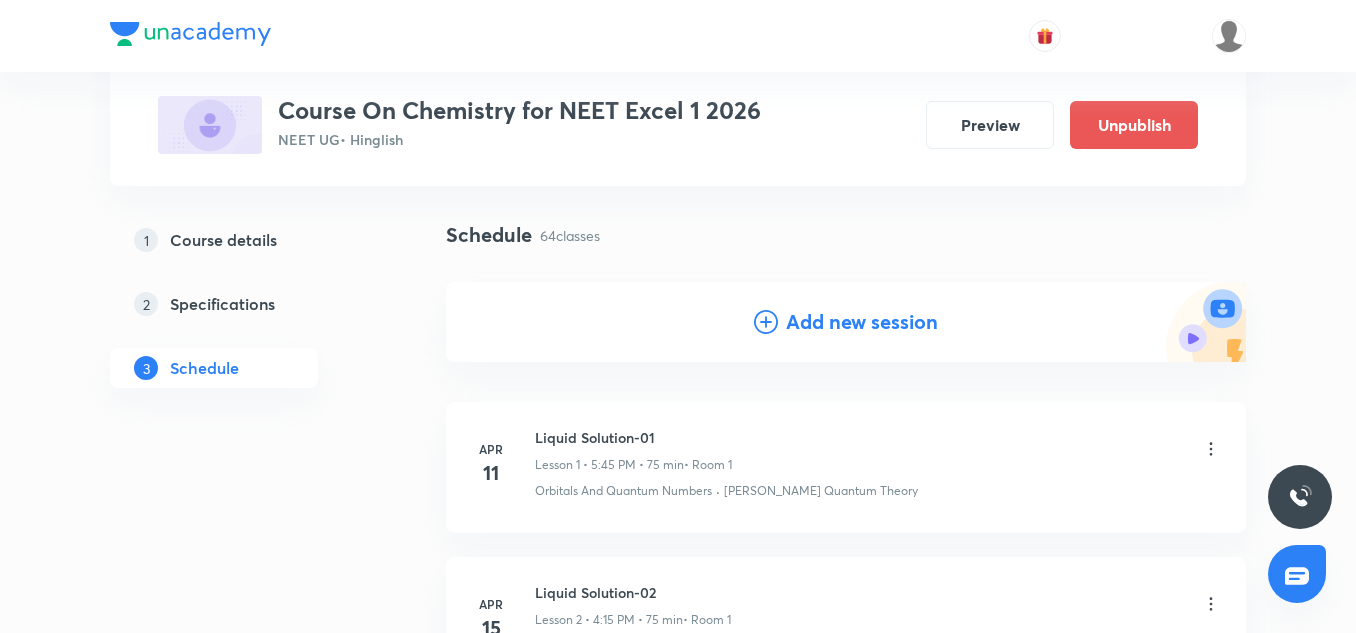 scroll, scrollTop: 127, scrollLeft: 0, axis: vertical 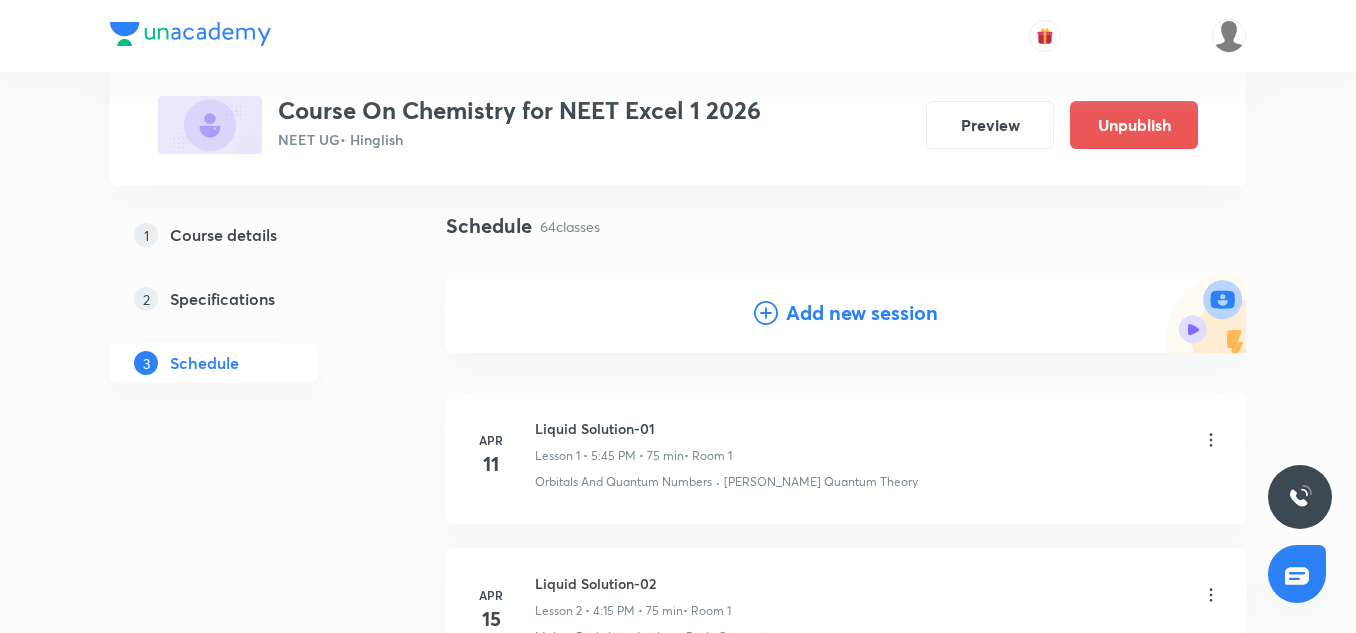 click on "Add new session" at bounding box center [862, 313] 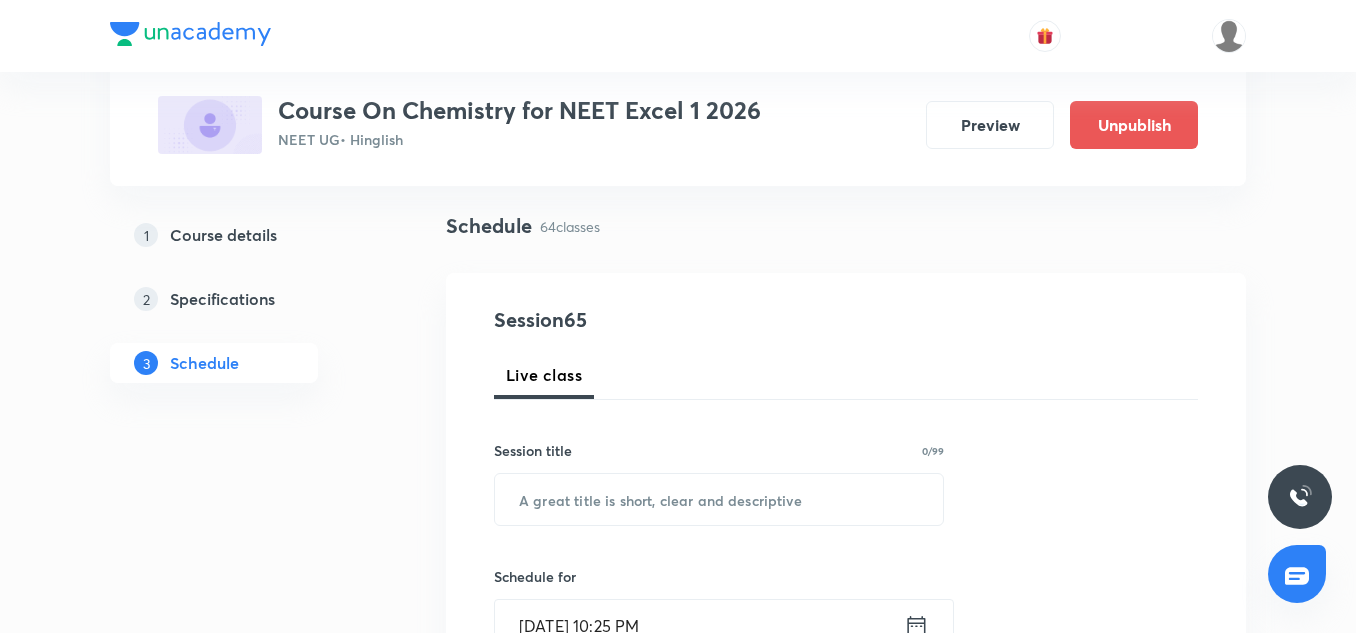 scroll, scrollTop: 212, scrollLeft: 0, axis: vertical 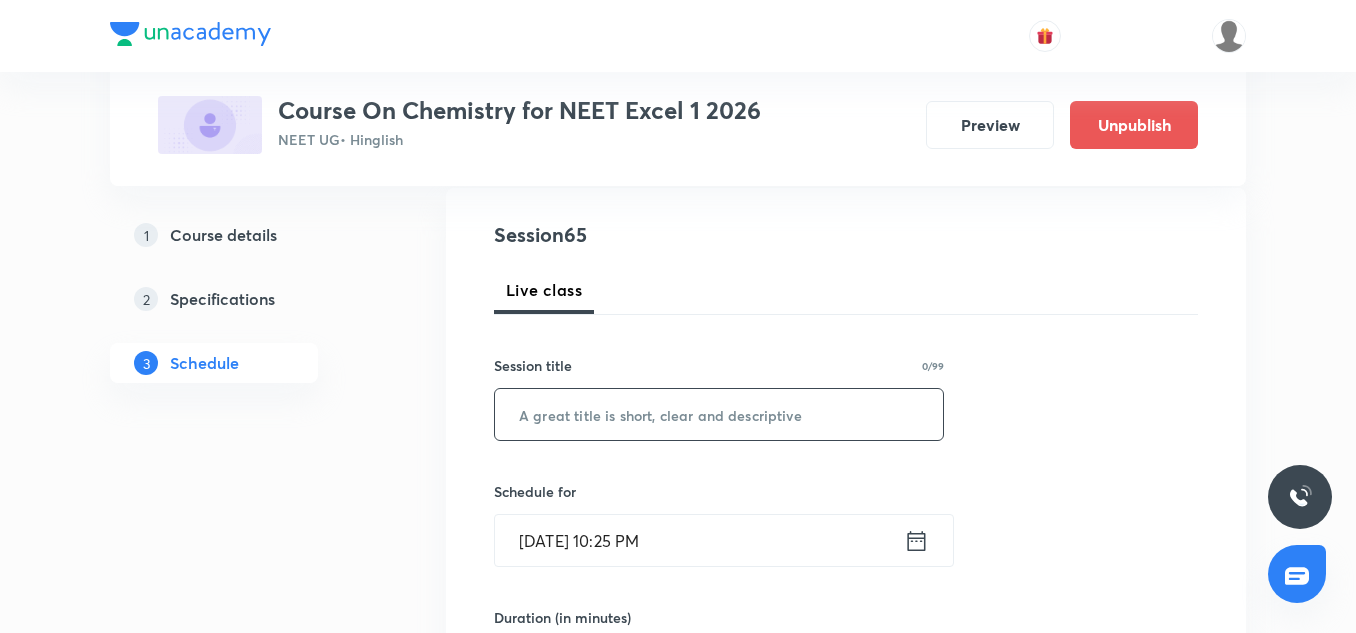click at bounding box center (719, 414) 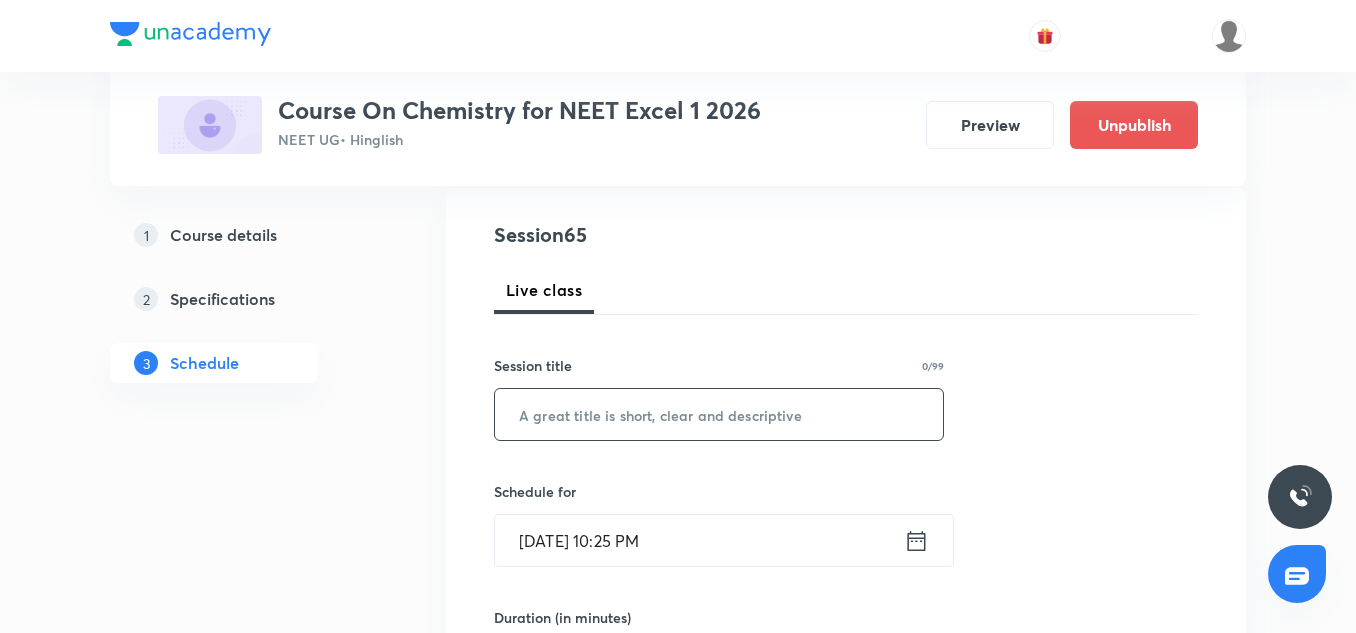 paste on "Coordination Chemistry & Stereoisomerism-11" 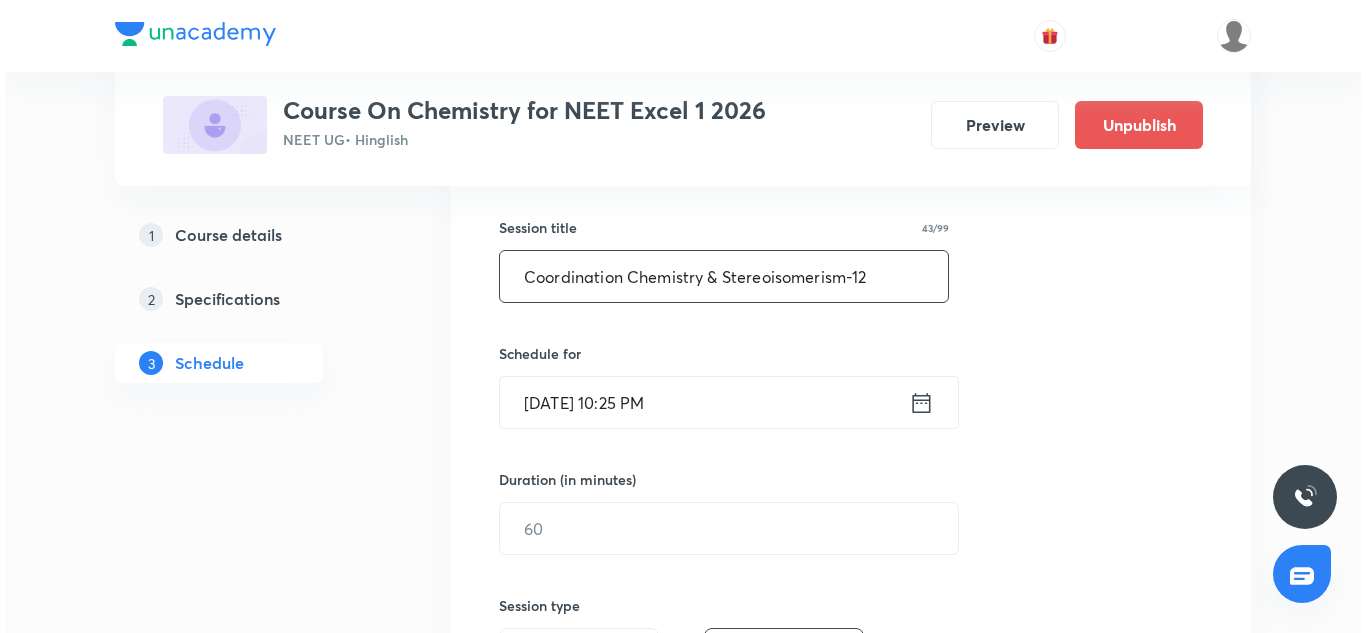 scroll, scrollTop: 357, scrollLeft: 0, axis: vertical 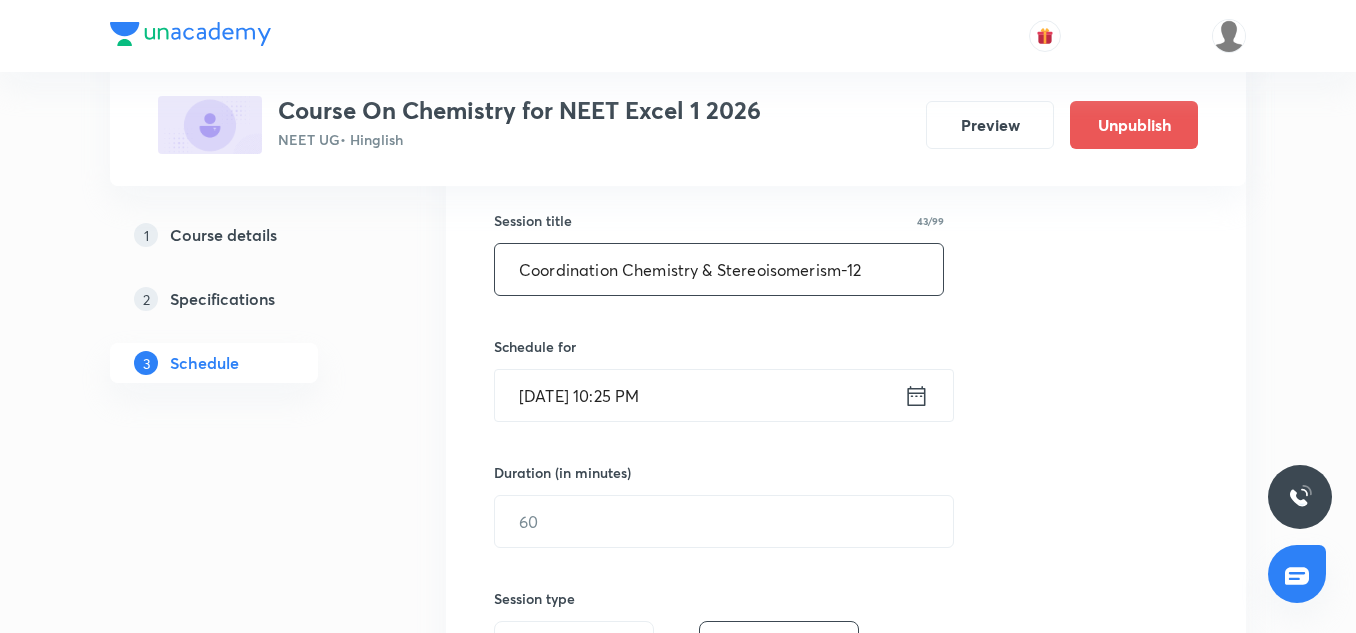 type on "Coordination Chemistry & Stereoisomerism-12" 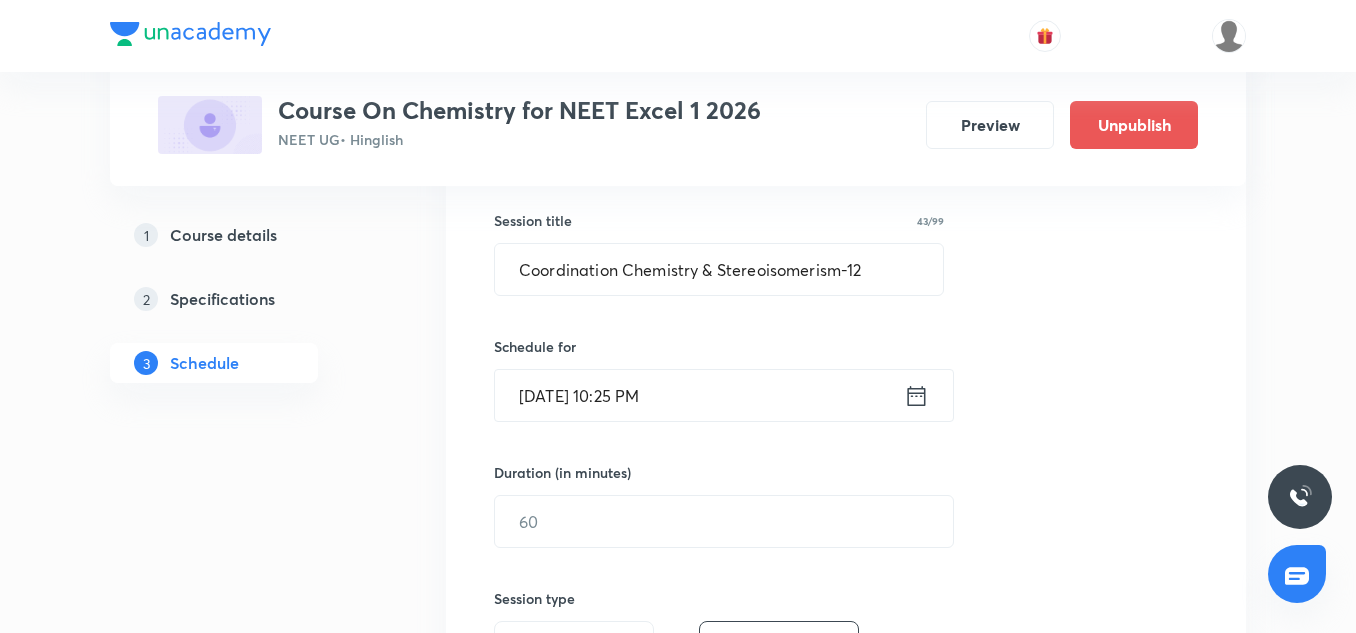 click on "Jul 30, 2025, 10:25 PM" at bounding box center [699, 395] 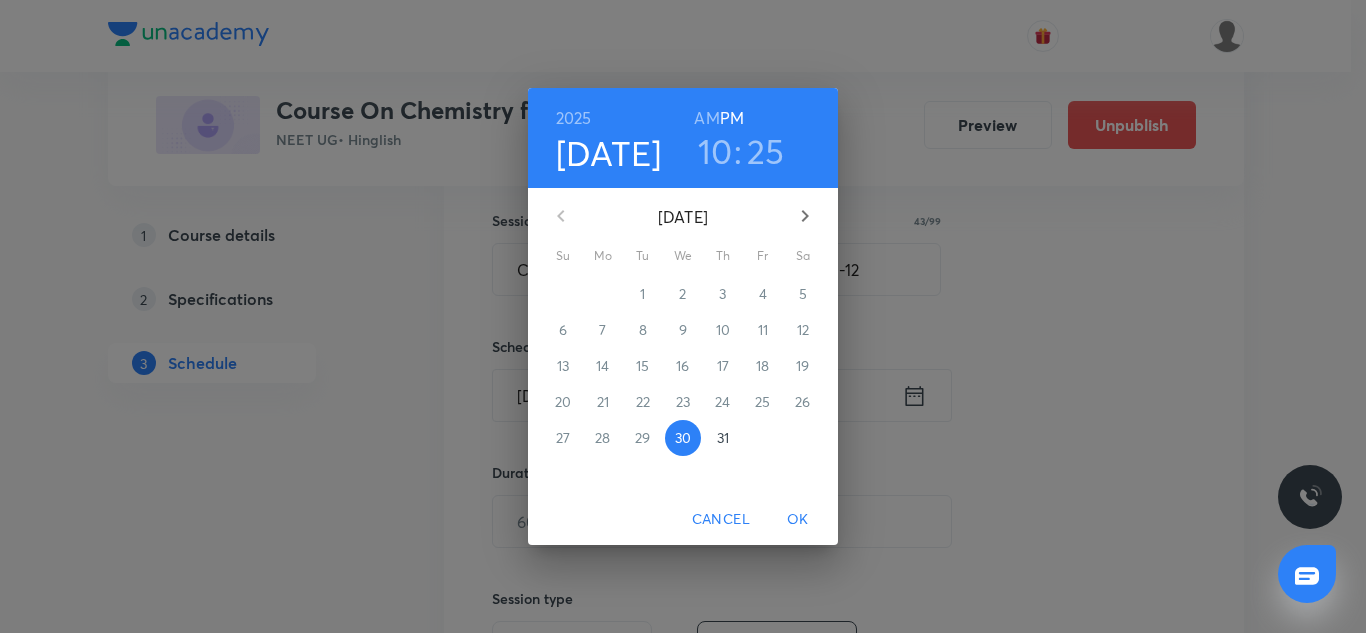 click on "10" at bounding box center [715, 151] 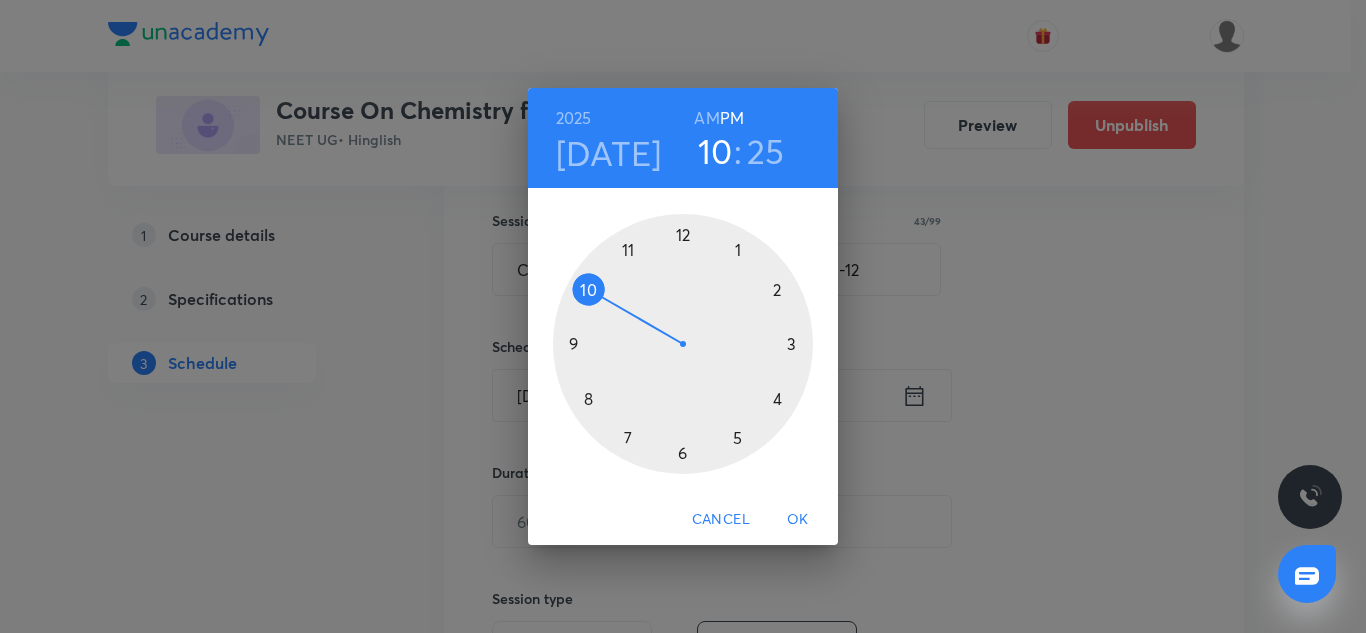 click at bounding box center [683, 344] 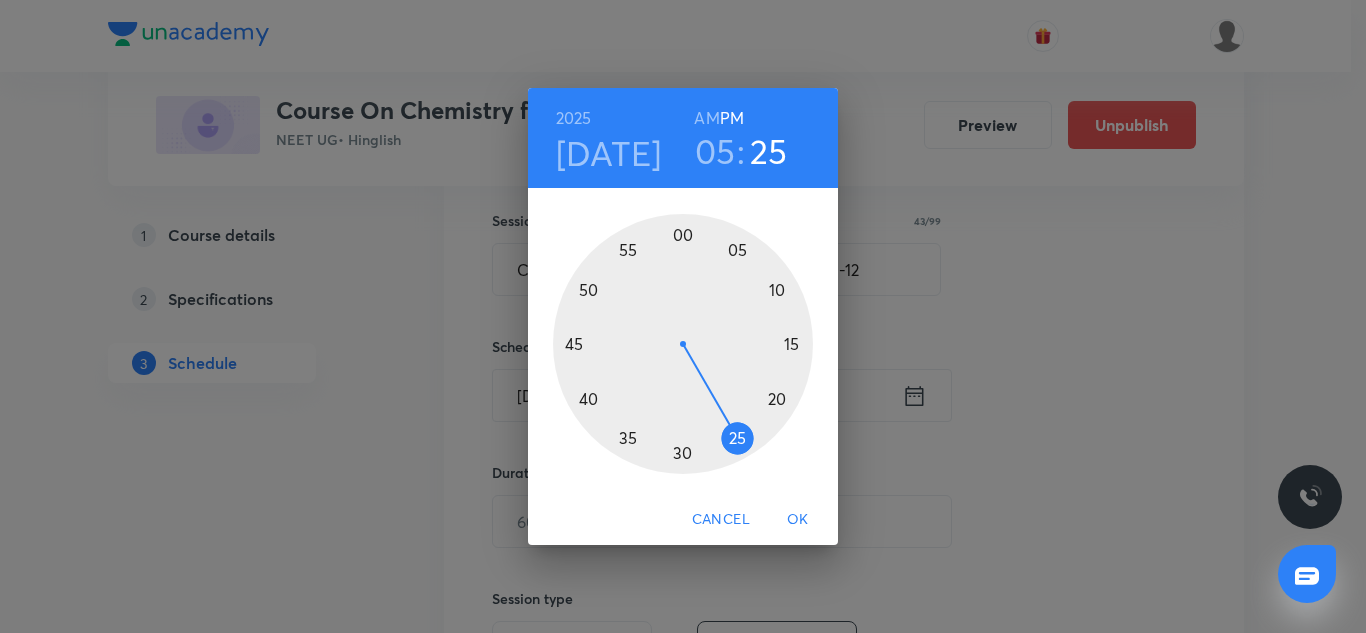 click at bounding box center [683, 344] 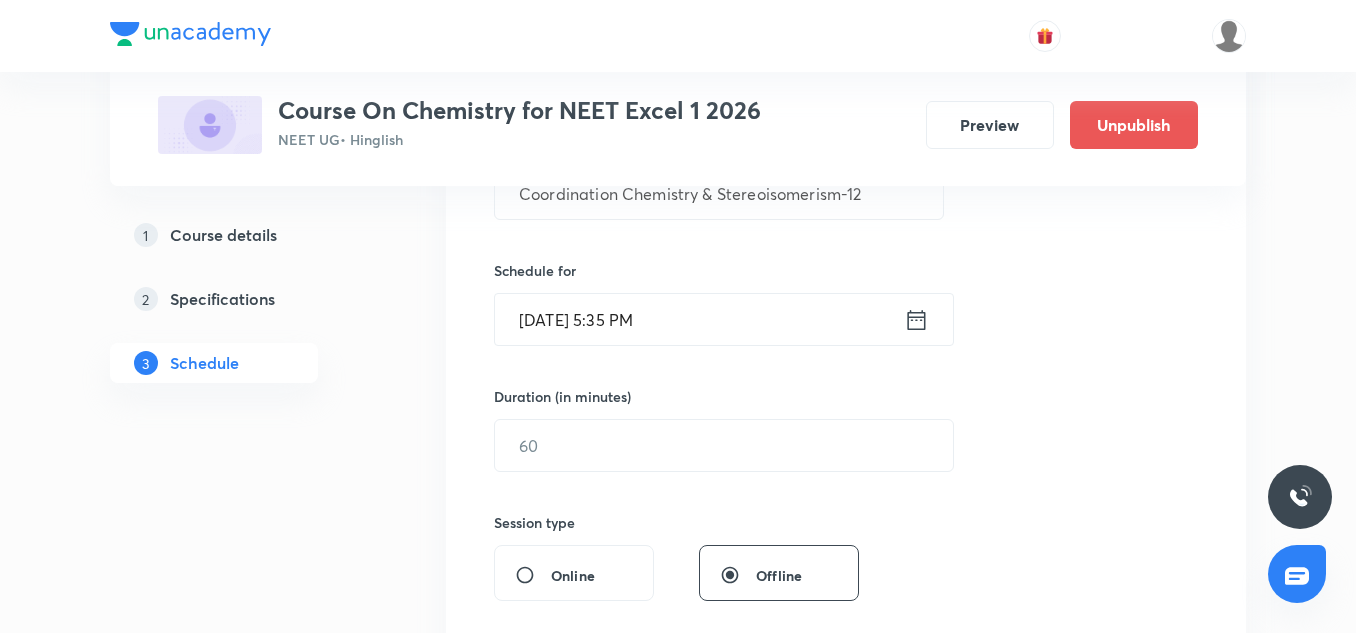 scroll, scrollTop: 450, scrollLeft: 0, axis: vertical 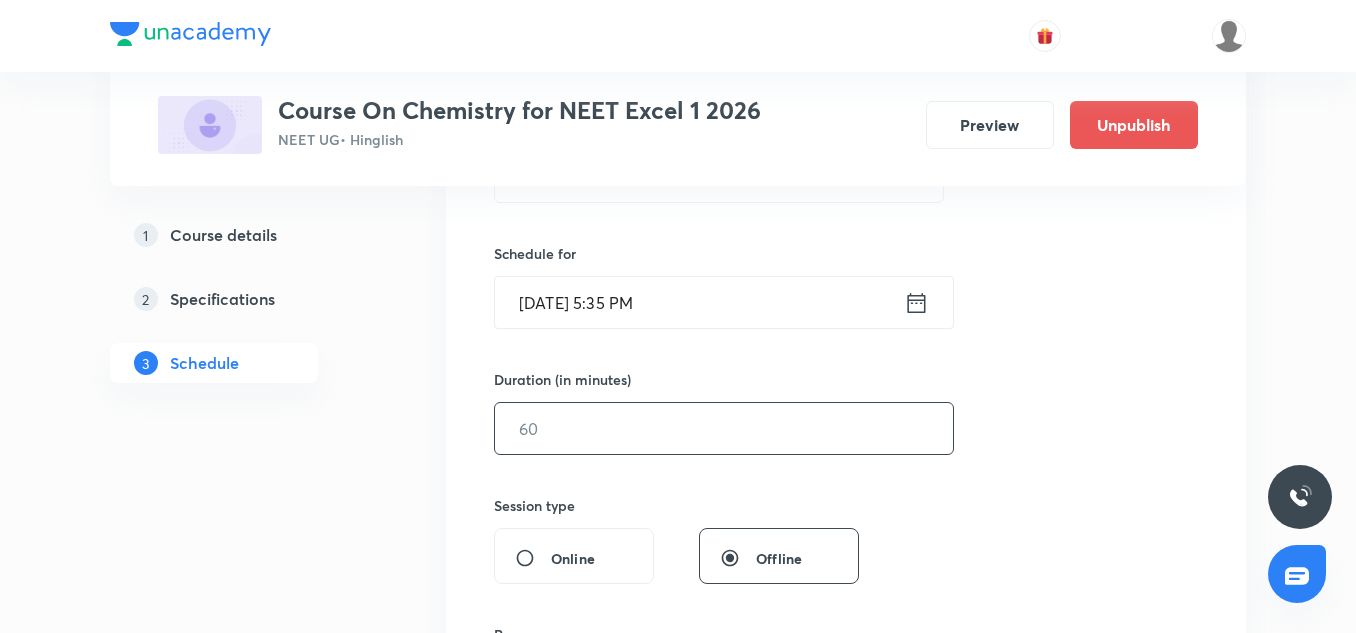 click at bounding box center (724, 428) 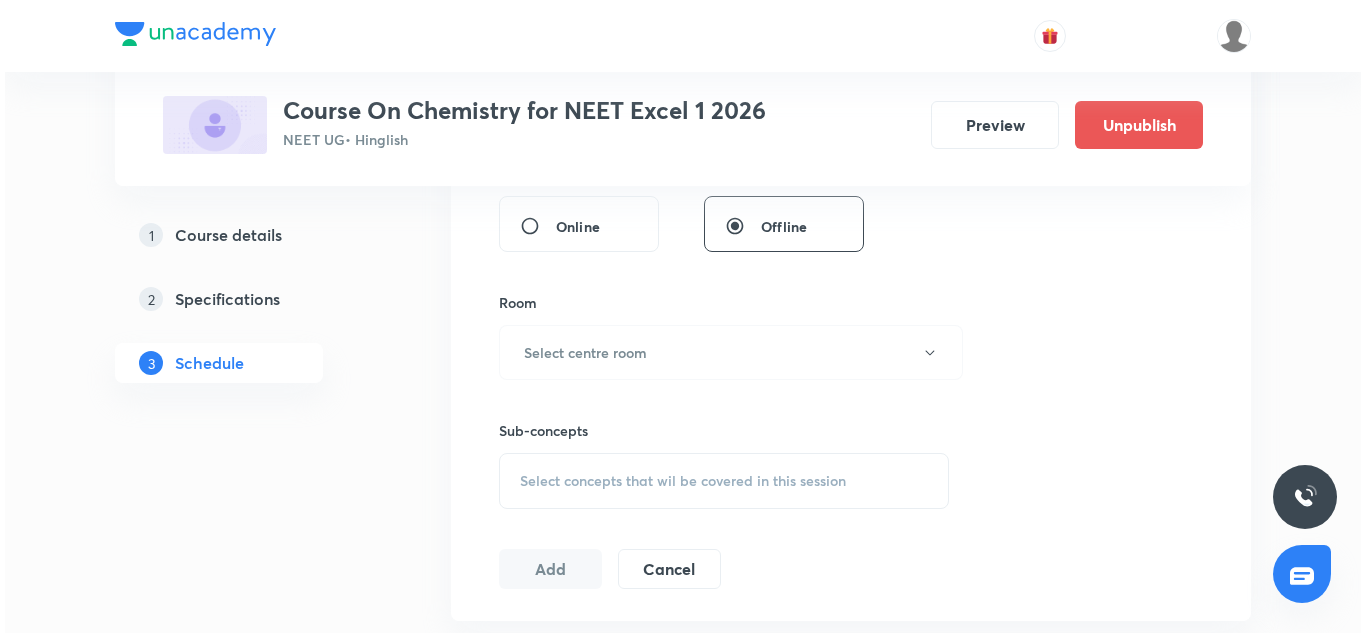 scroll, scrollTop: 784, scrollLeft: 0, axis: vertical 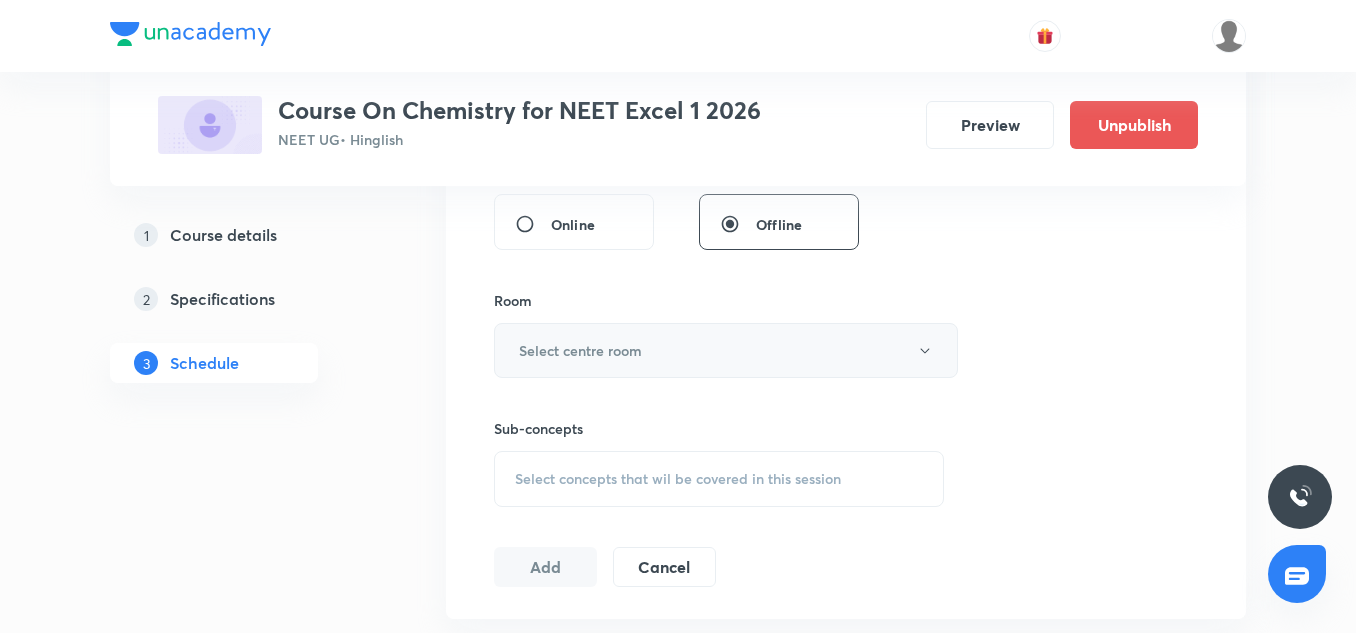 type on "85" 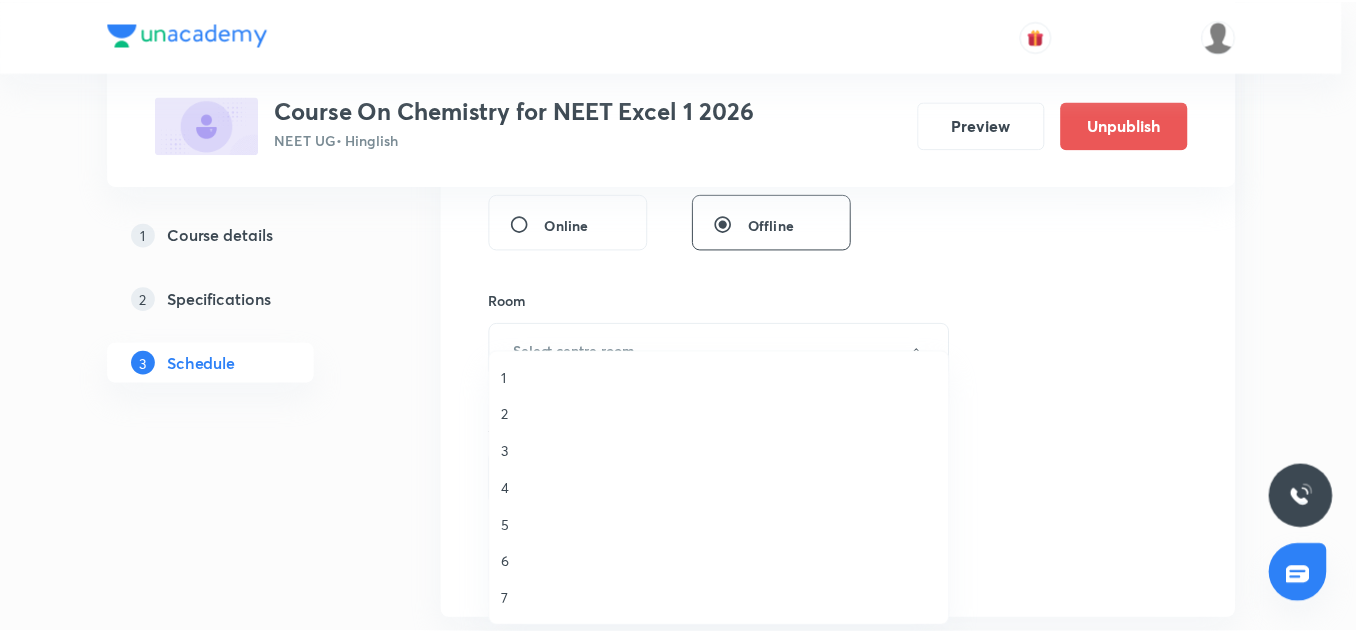 scroll, scrollTop: 1, scrollLeft: 0, axis: vertical 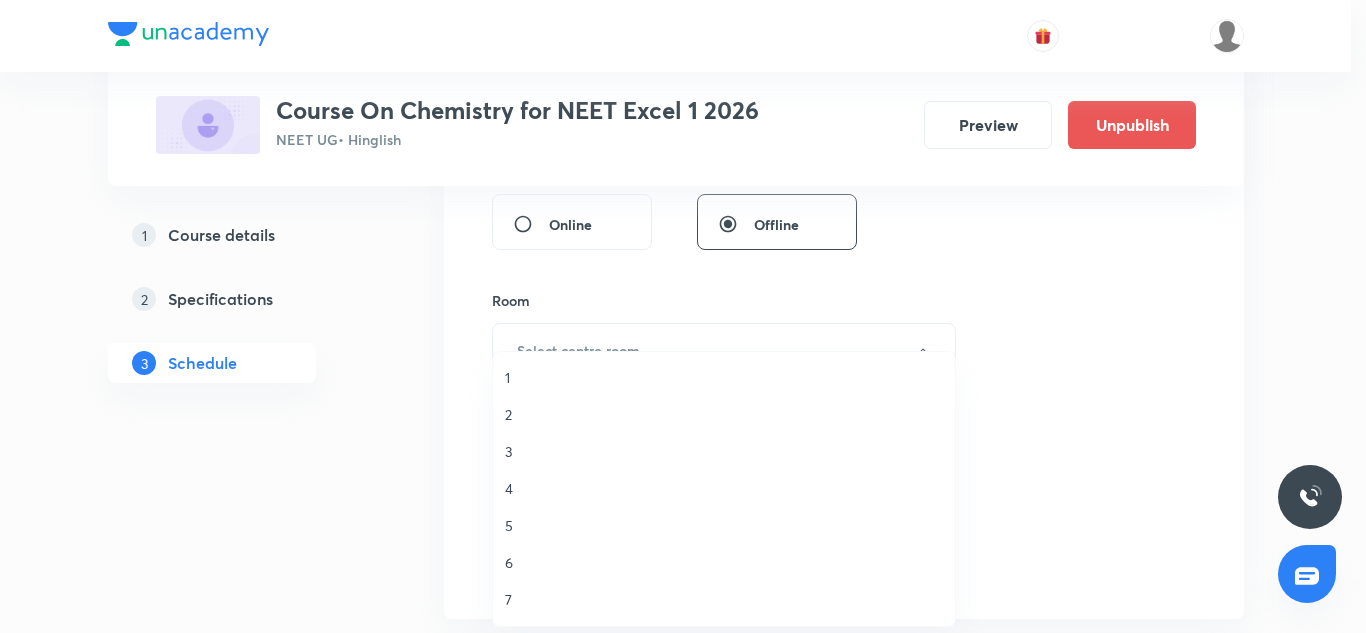 click on "5" at bounding box center (724, 525) 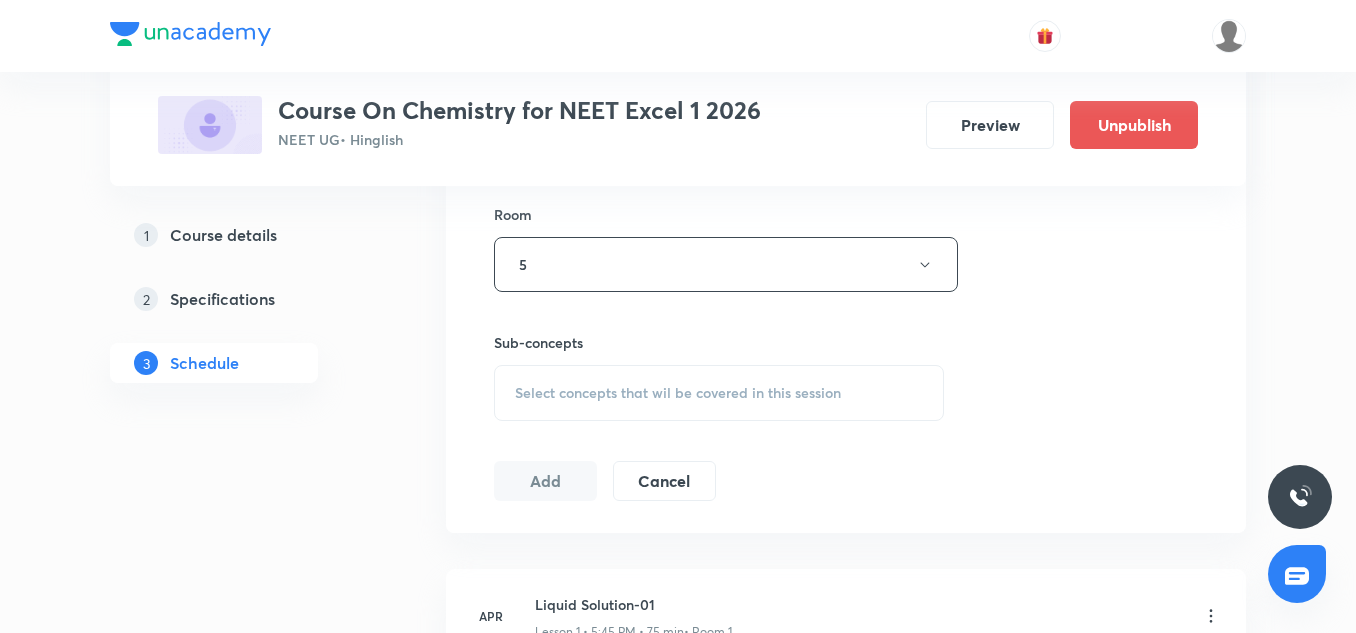 scroll, scrollTop: 871, scrollLeft: 0, axis: vertical 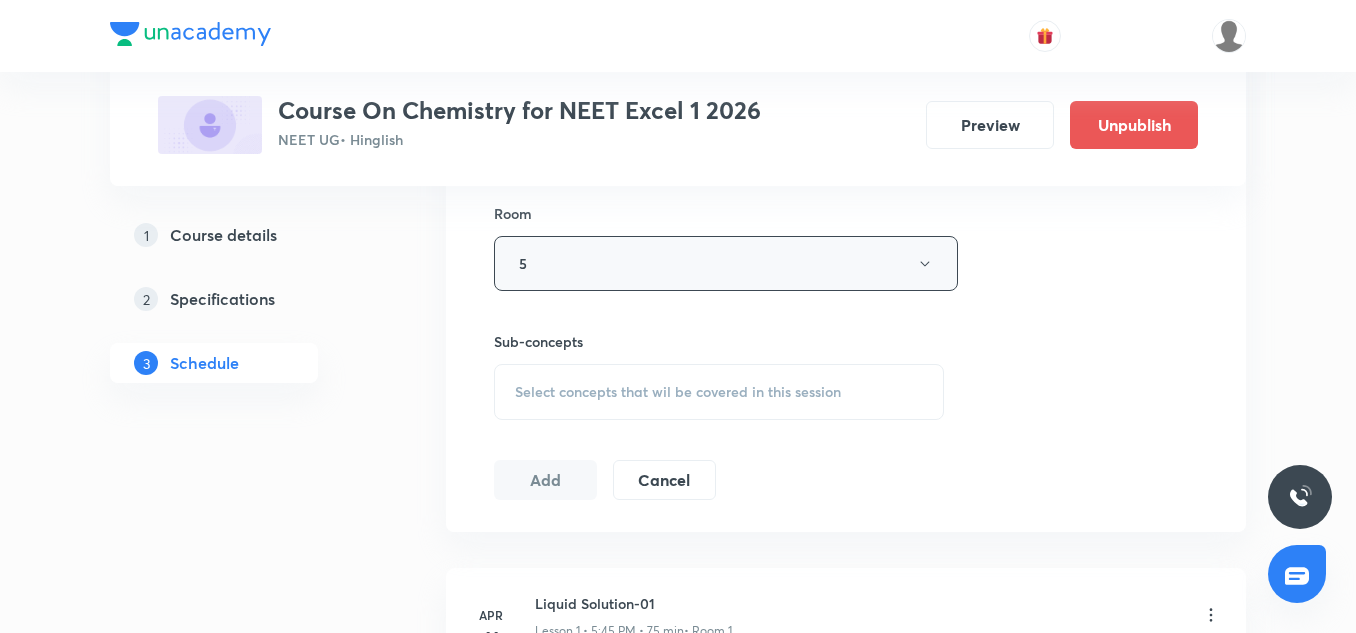 click on "5" at bounding box center [726, 263] 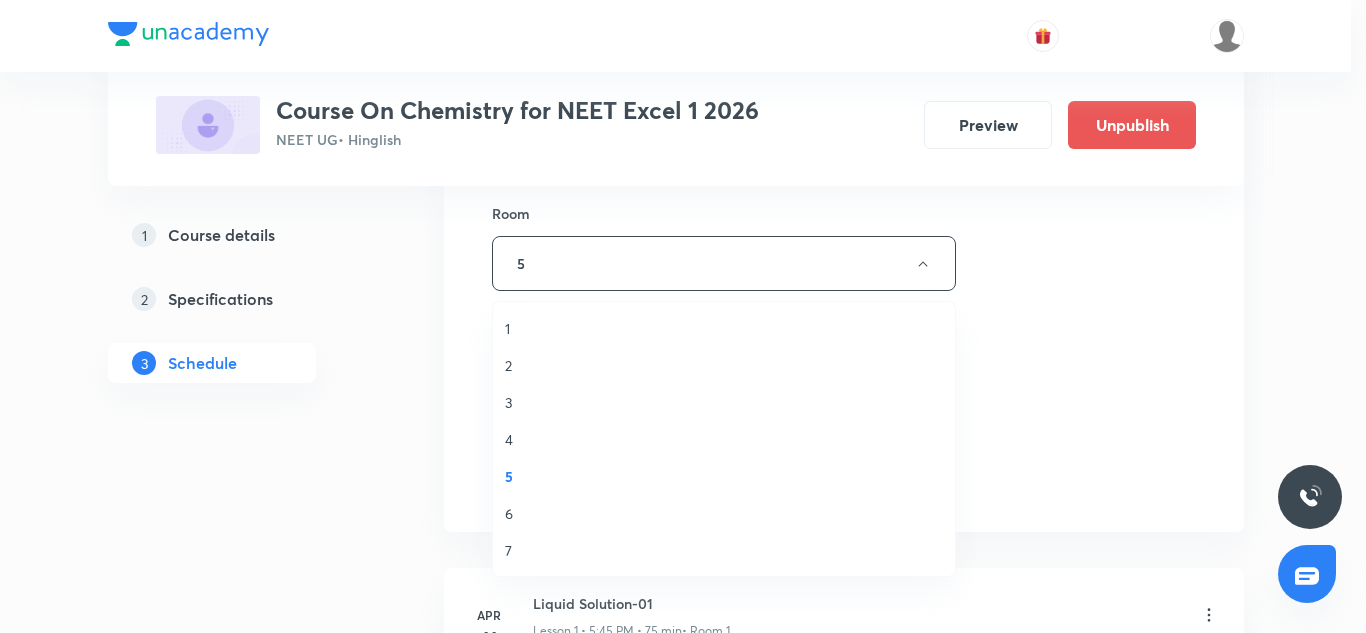 click on "1" at bounding box center (724, 328) 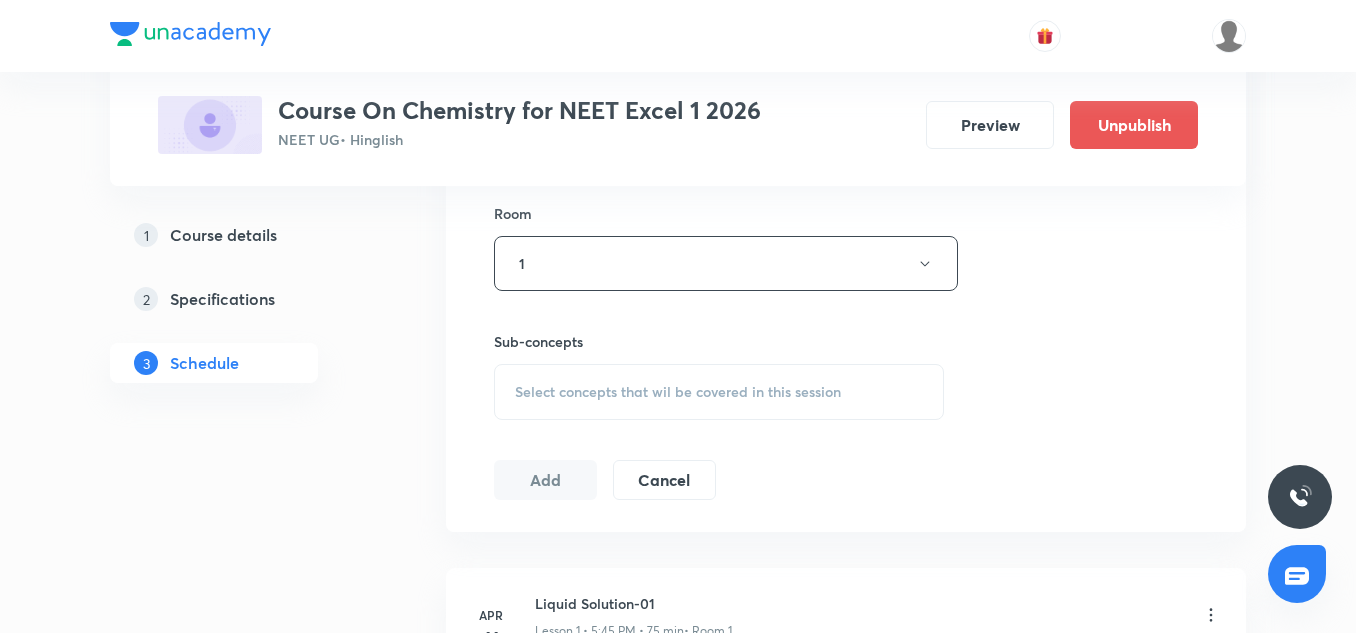 click on "Select concepts that wil be covered in this session" at bounding box center [719, 392] 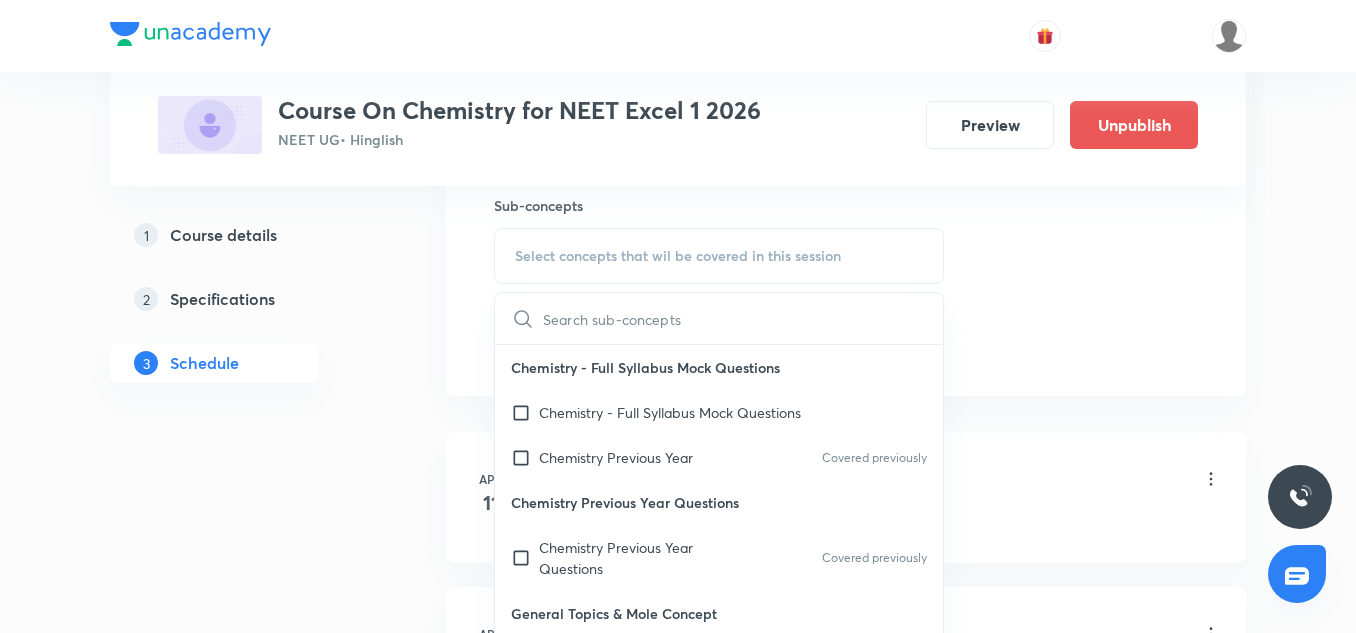 scroll, scrollTop: 1011, scrollLeft: 0, axis: vertical 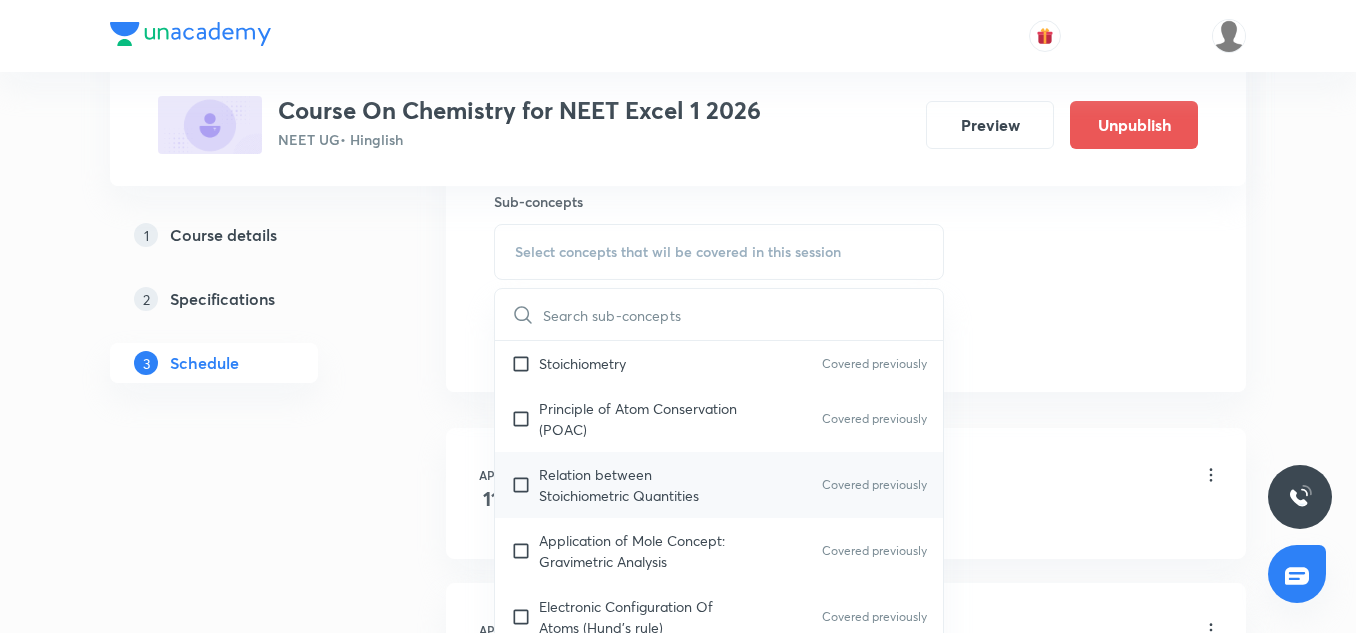 click on "Relation between Stoichiometric Quantities Covered previously" at bounding box center (719, 485) 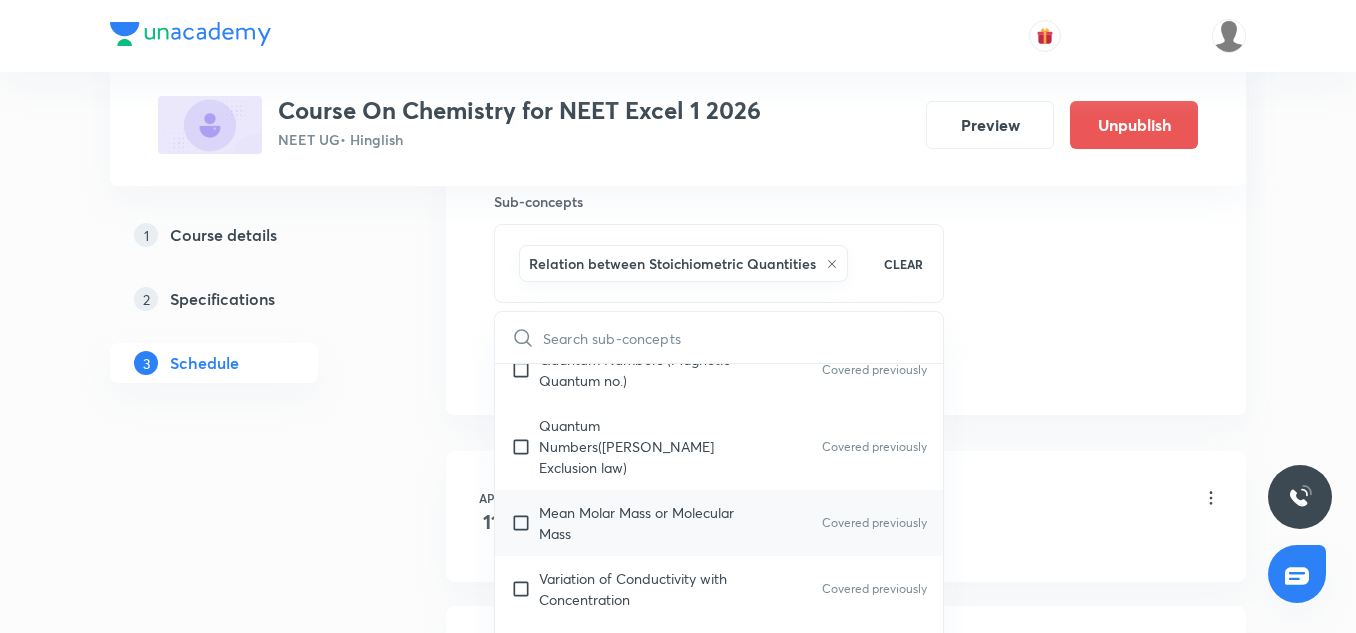 scroll, scrollTop: 768, scrollLeft: 0, axis: vertical 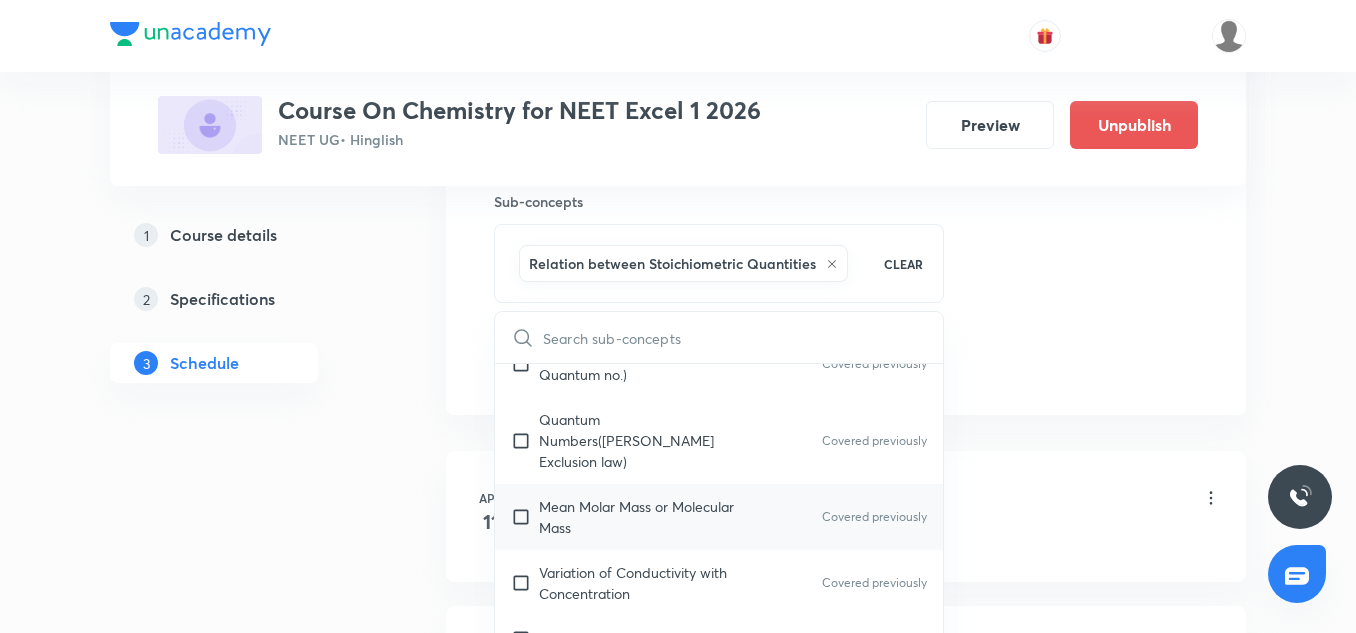 click on "Mean Molar Mass or Molecular Mass" at bounding box center [640, 517] 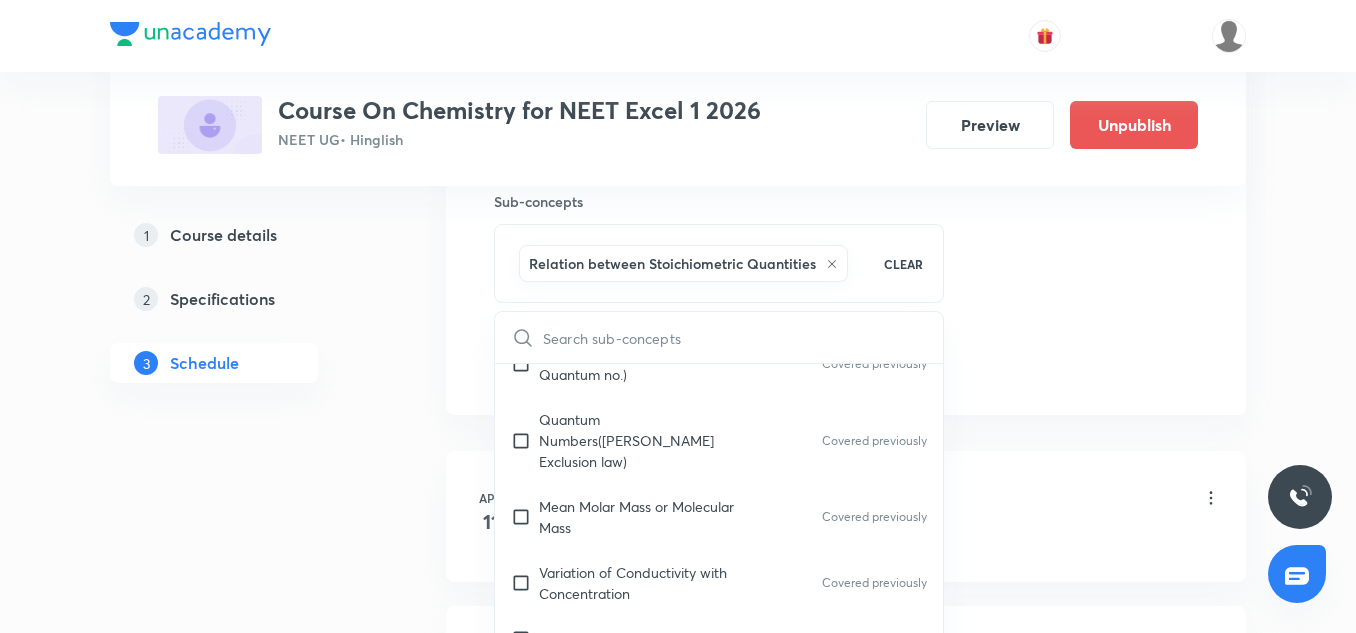 checkbox on "true" 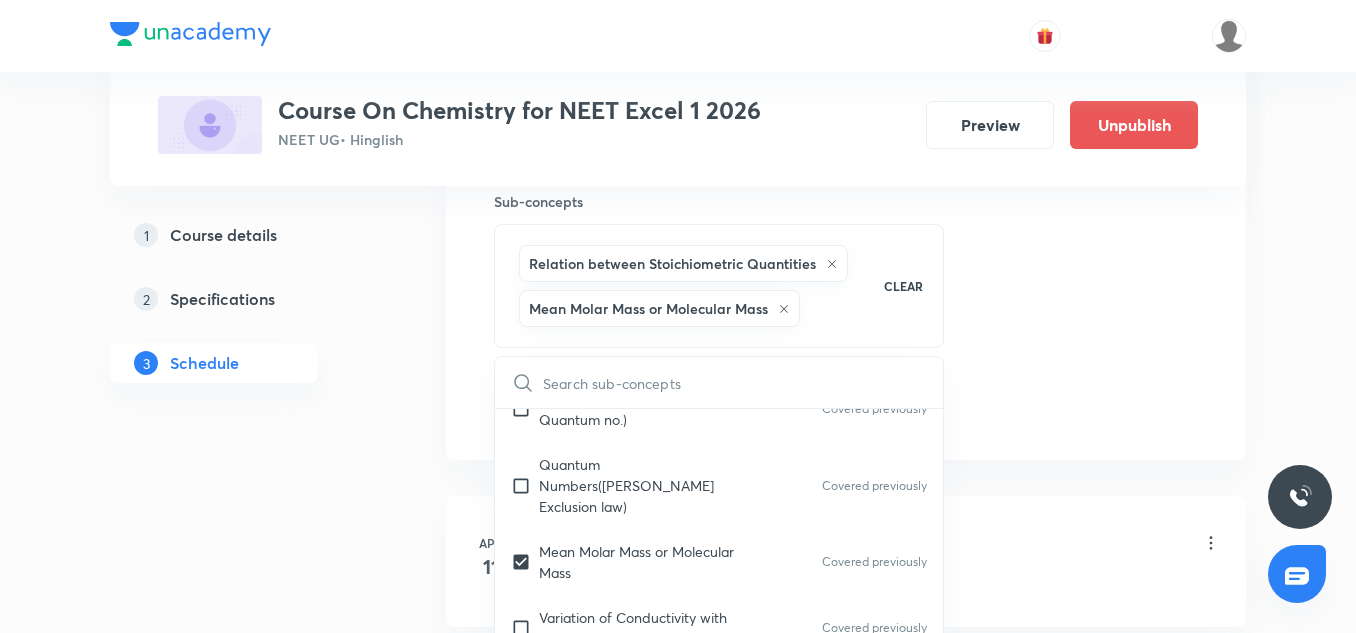 click on "Session  65 Live class Session title 43/99 Coordination Chemistry & Stereoisomerism-12 ​ Schedule for Jul 30, 2025, 5:35 PM ​ Duration (in minutes) 85 ​   Session type Online Offline Room 1 Sub-concepts Relation between Stoichiometric Quantities Mean Molar Mass or Molecular Mass CLEAR ​ Chemistry - Full Syllabus Mock Questions Chemistry - Full Syllabus Mock Questions Chemistry Previous Year Covered previously Chemistry Previous Year Questions Chemistry Previous Year Questions Covered previously General Topics & Mole Concept Basic Concepts Covered previously Mole – Basic Introduction Covered previously Percentage Composition Covered previously Stoichiometry Covered previously Principle of Atom Conservation (POAC) Covered previously Relation between Stoichiometric Quantities Covered previously Application of Mole Concept: Gravimetric Analysis Covered previously Electronic Configuration Of Atoms (Hund's rule) Covered previously  Quantum Numbers (Magnetic Quantum no.) Covered previously Atomic Structure" at bounding box center [846, -76] 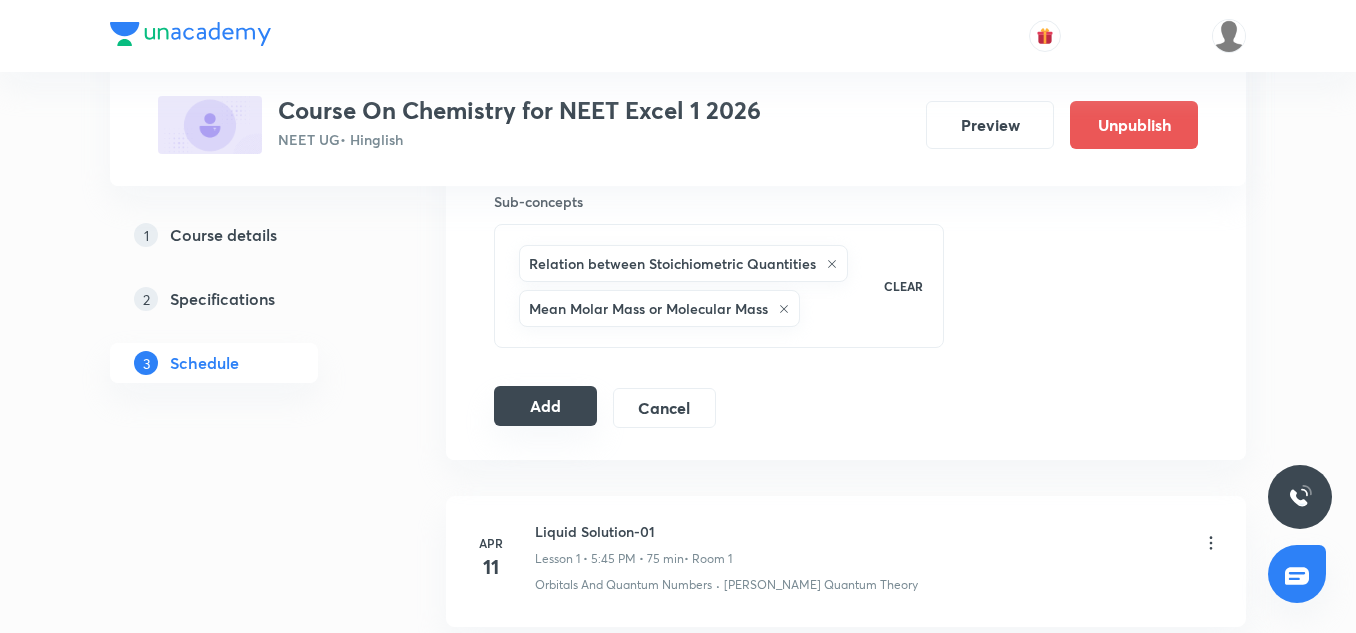 click on "Add" at bounding box center [545, 406] 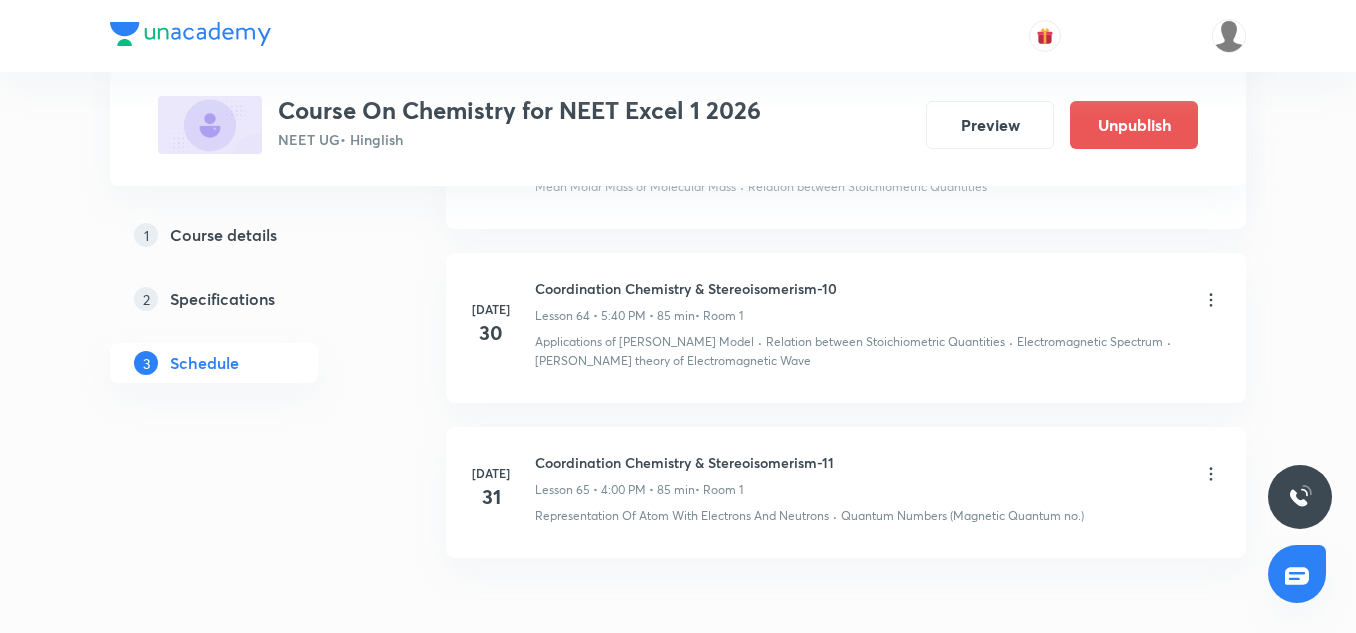 scroll, scrollTop: 10386, scrollLeft: 0, axis: vertical 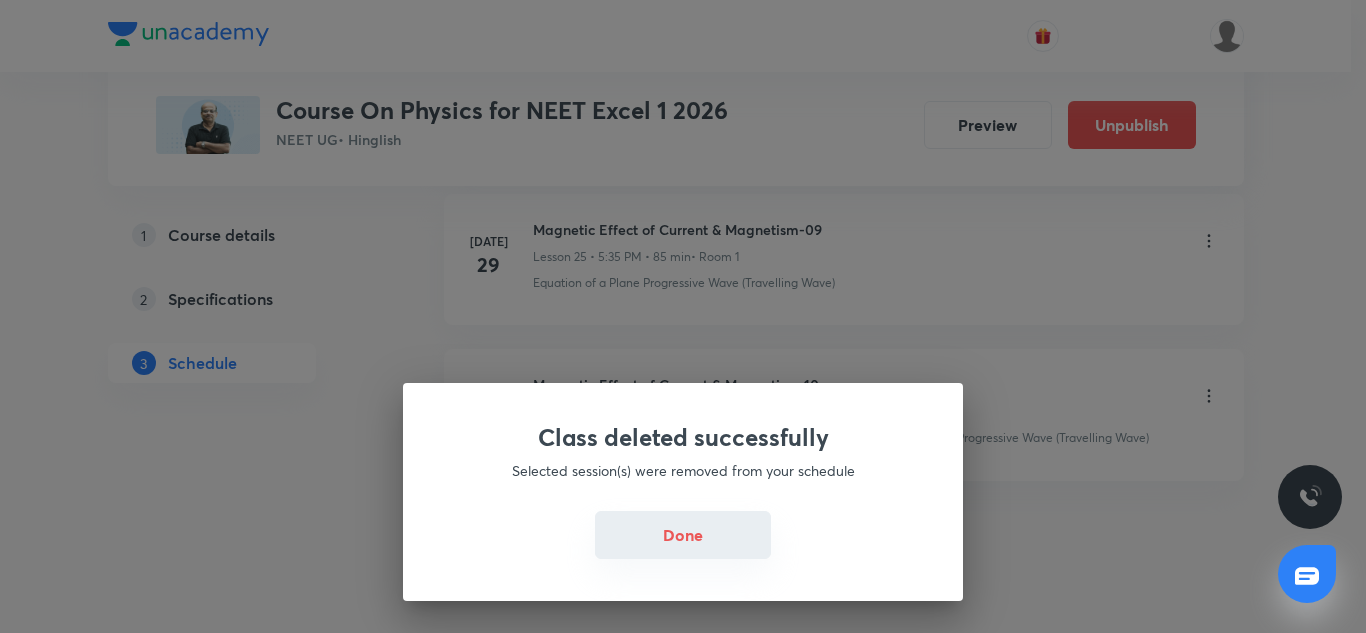 click on "Done" at bounding box center [683, 535] 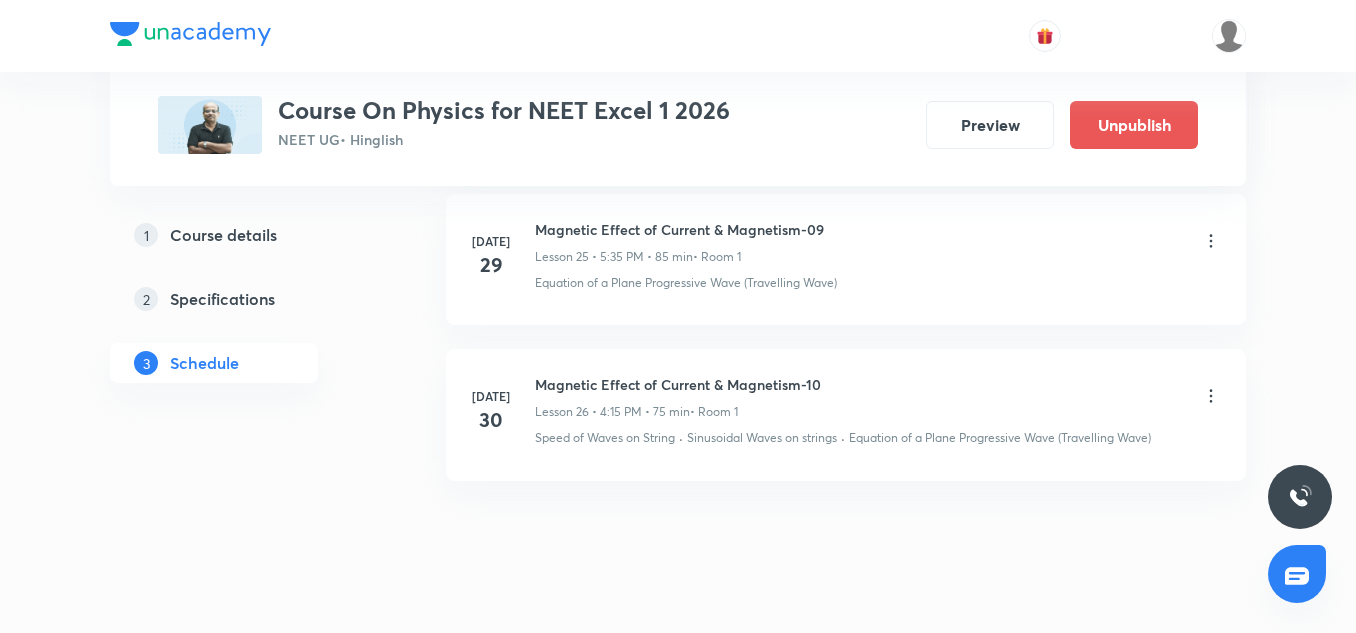 click on "Magnetic Effect of Current & Magnetism-10" at bounding box center (678, 384) 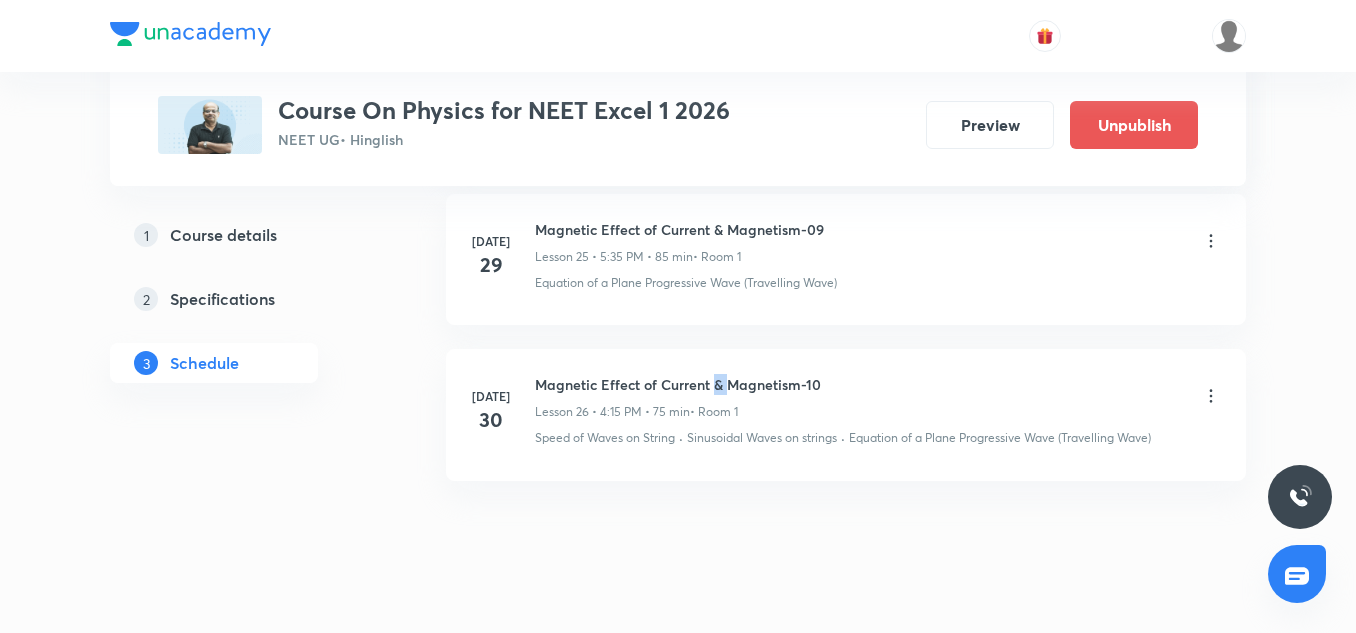 click on "Magnetic Effect of Current & Magnetism-10" at bounding box center (678, 384) 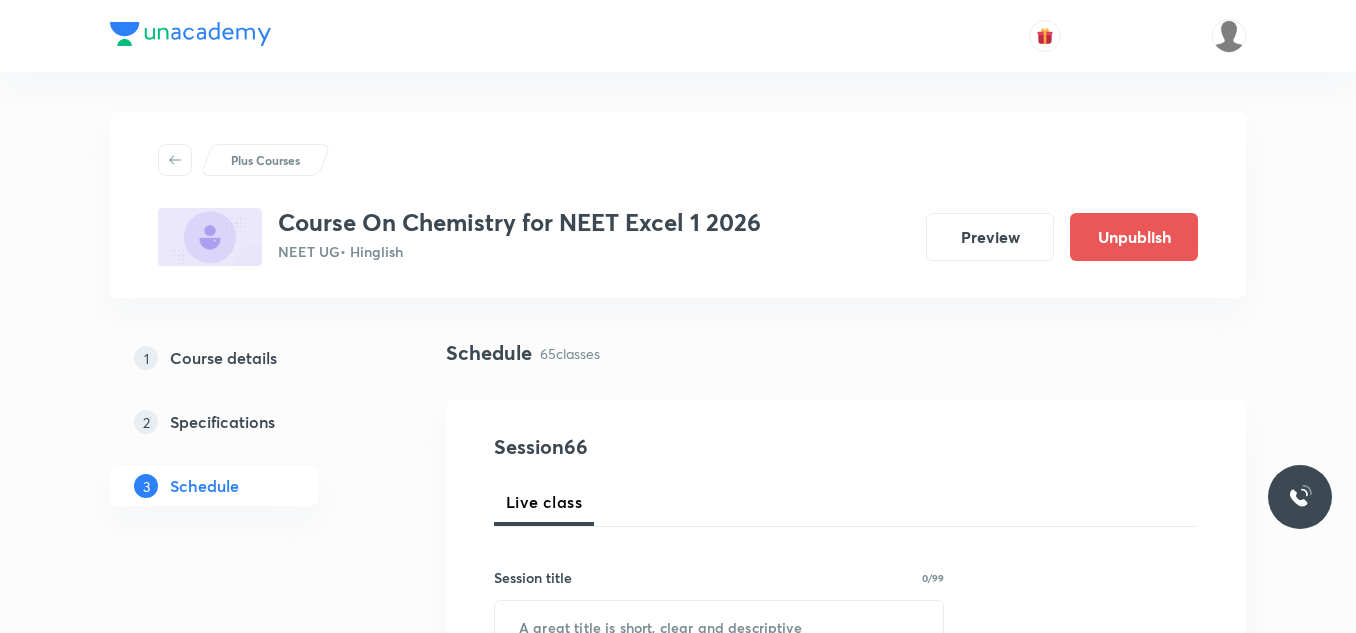 scroll, scrollTop: 7673, scrollLeft: 0, axis: vertical 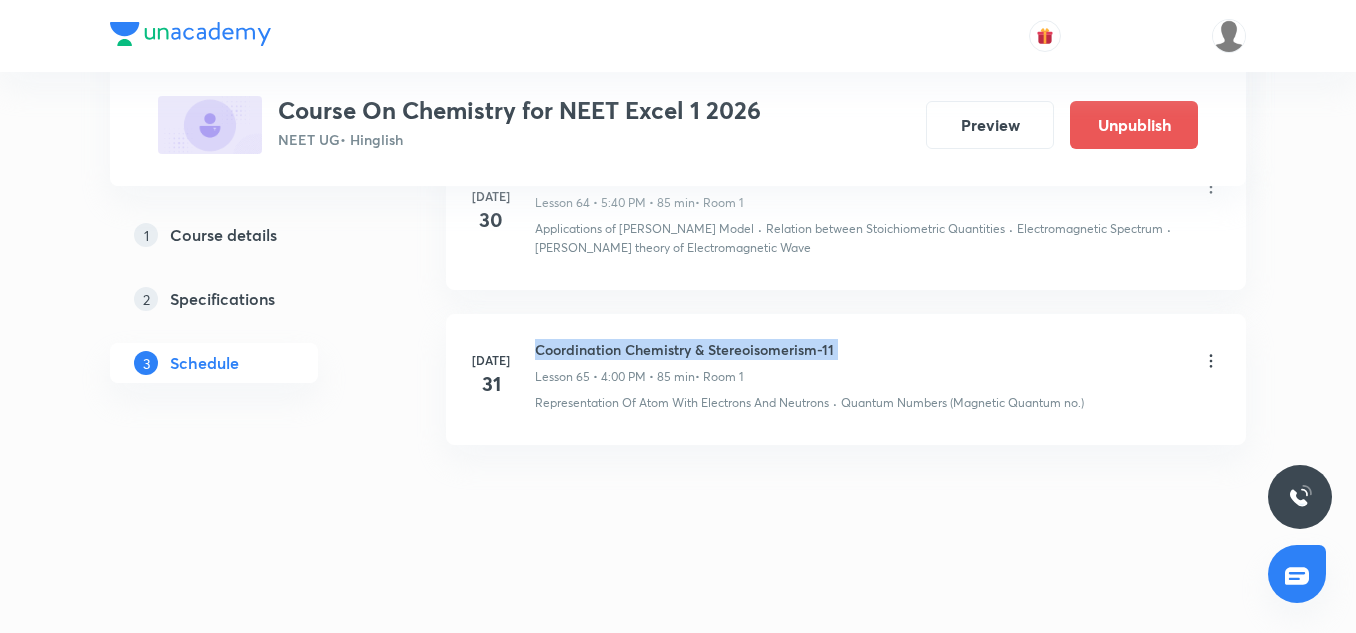 click on "Coordination Chemistry & Stereoisomerism-11" at bounding box center (684, 349) 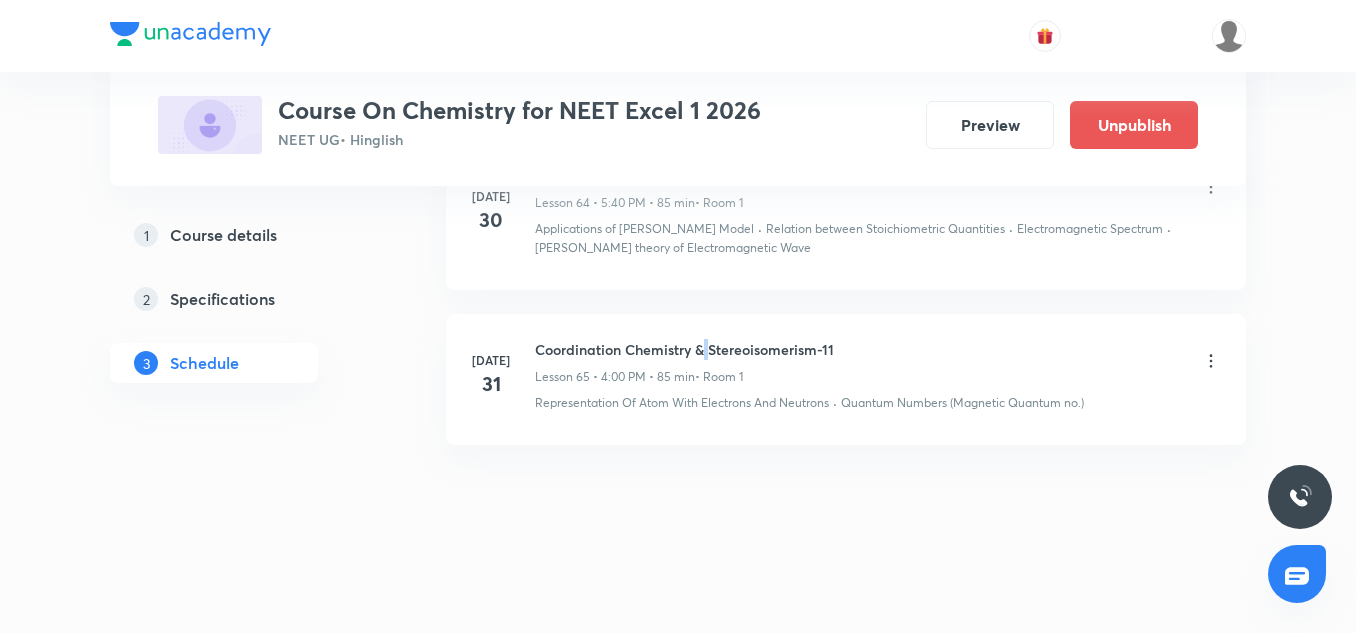click on "Coordination Chemistry & Stereoisomerism-11" at bounding box center [684, 349] 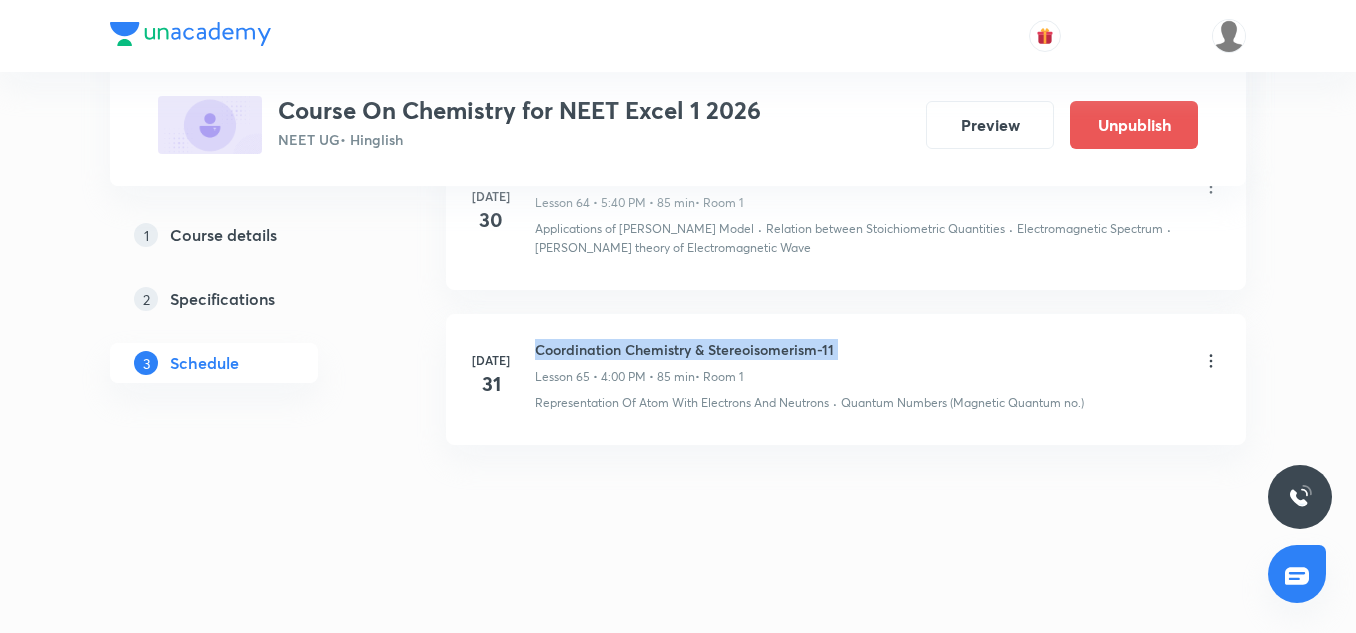 click on "Coordination Chemistry & Stereoisomerism-11" at bounding box center [684, 349] 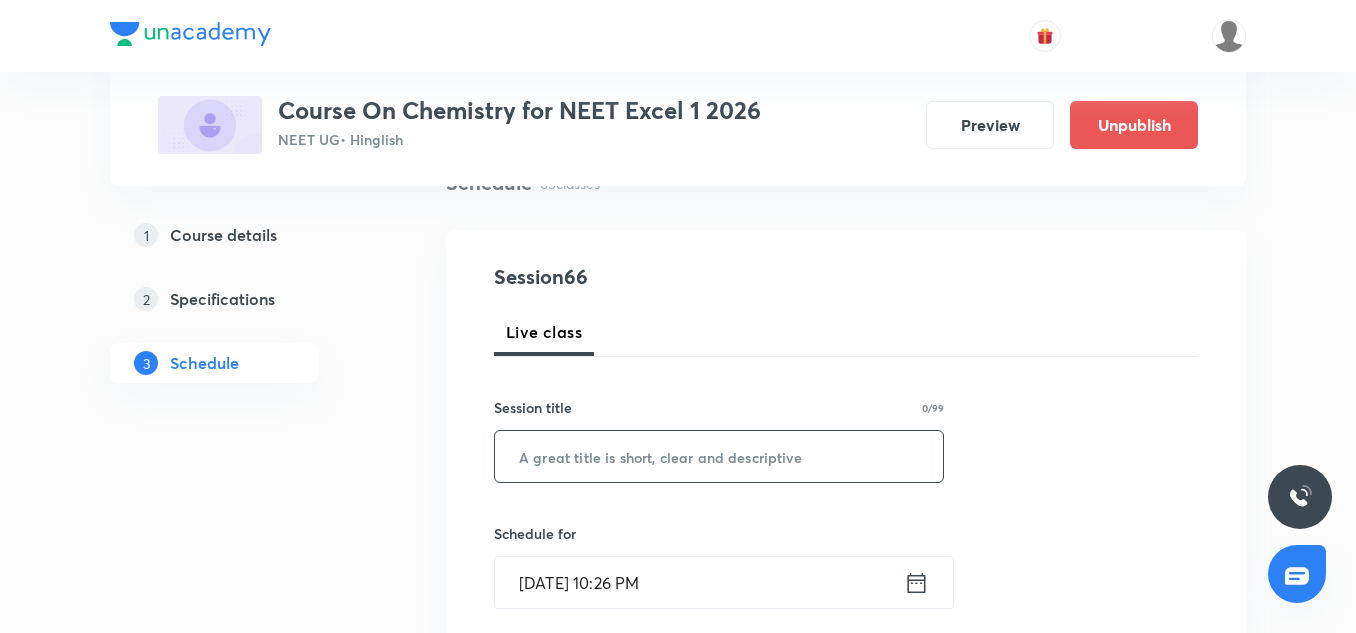 scroll, scrollTop: 172, scrollLeft: 0, axis: vertical 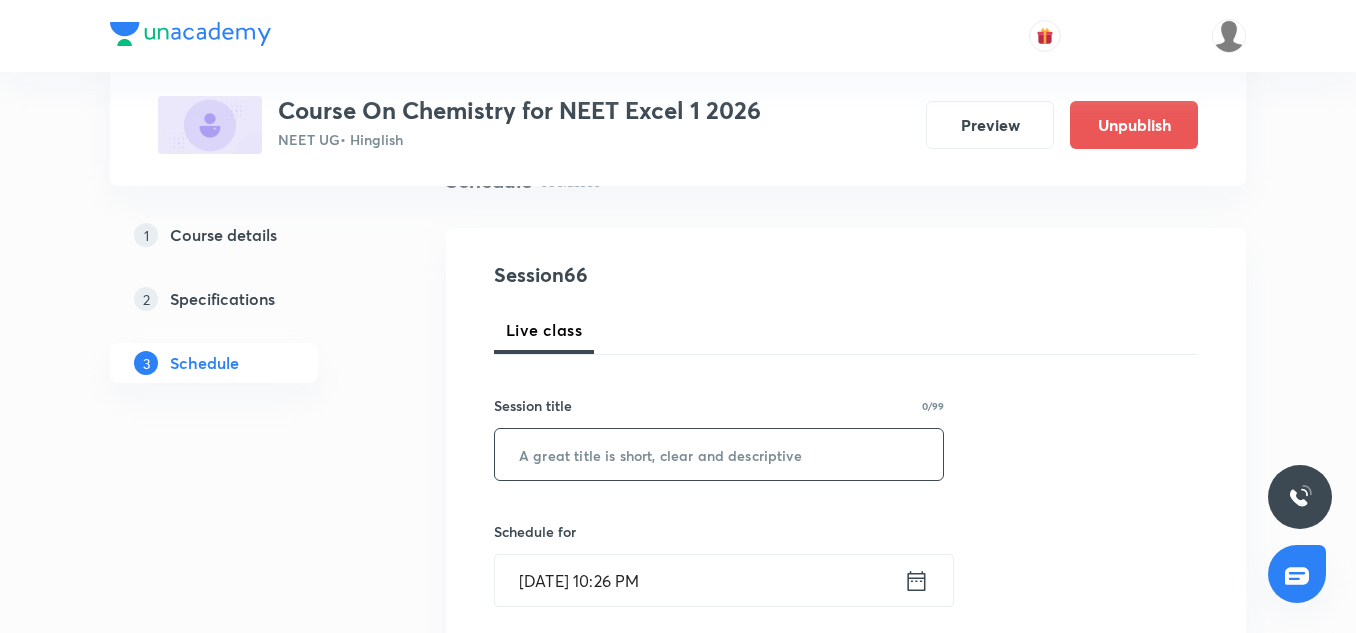 click at bounding box center (719, 454) 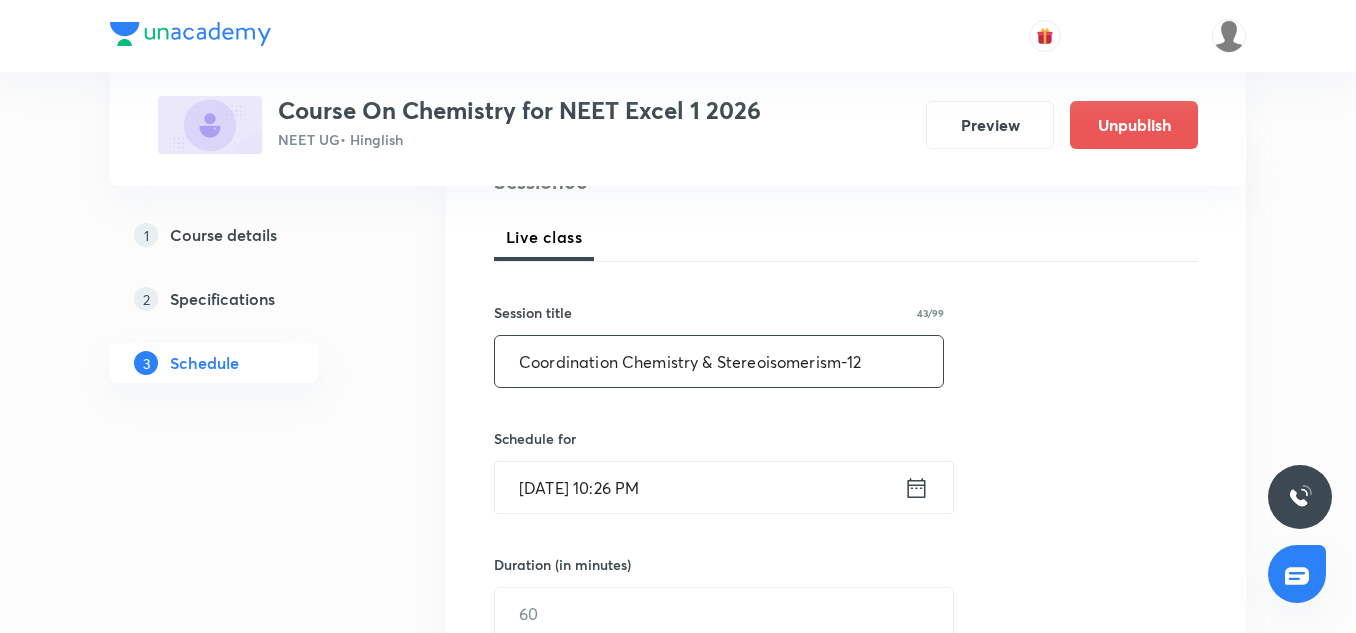 scroll, scrollTop: 289, scrollLeft: 0, axis: vertical 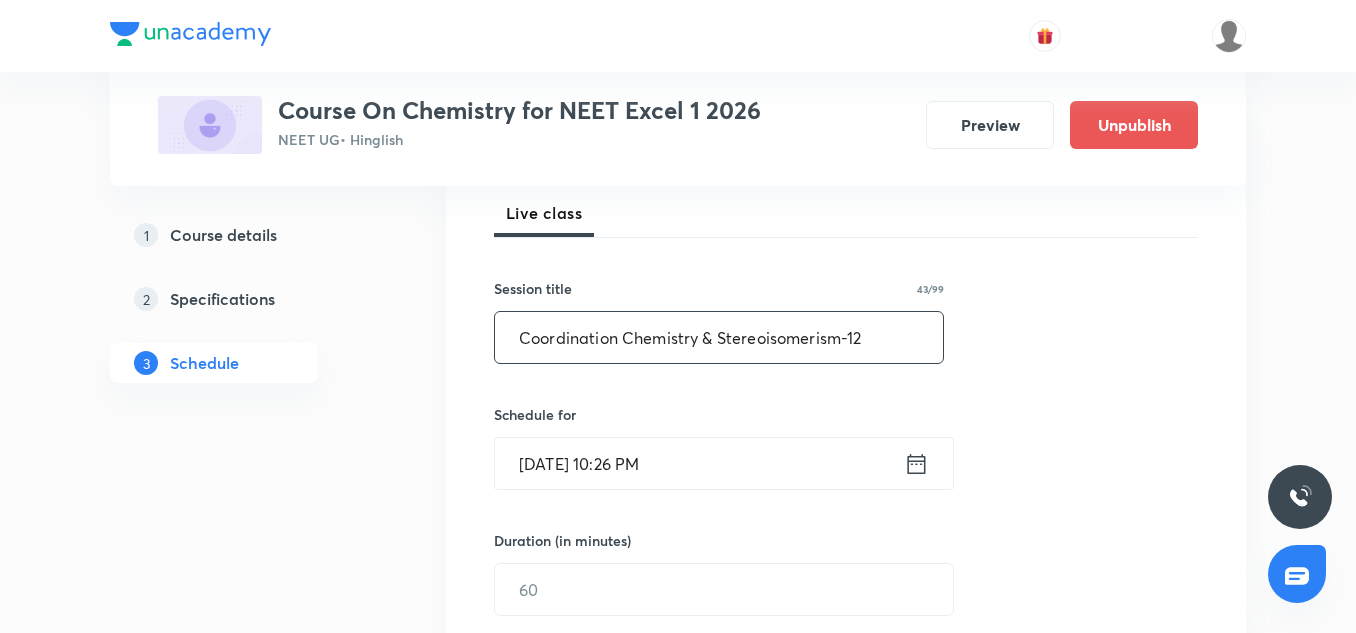 type on "Coordination Chemistry & Stereoisomerism-12" 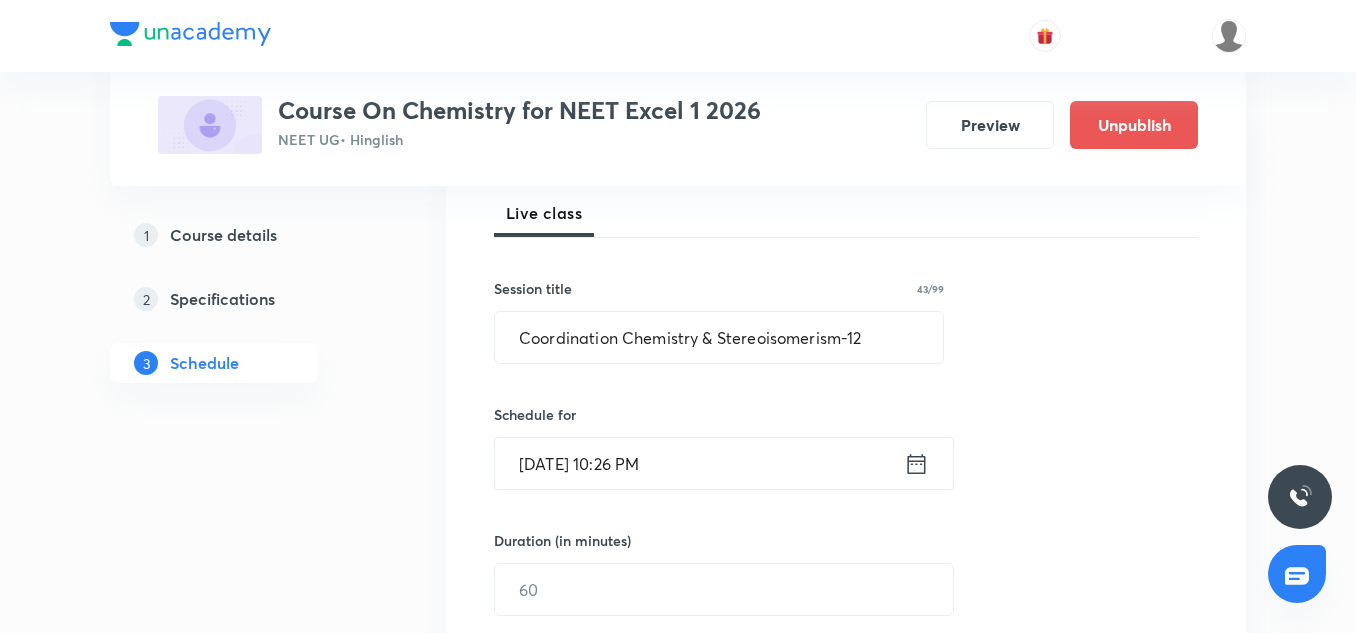 click on "Jul 30, 2025, 10:26 PM" at bounding box center (699, 463) 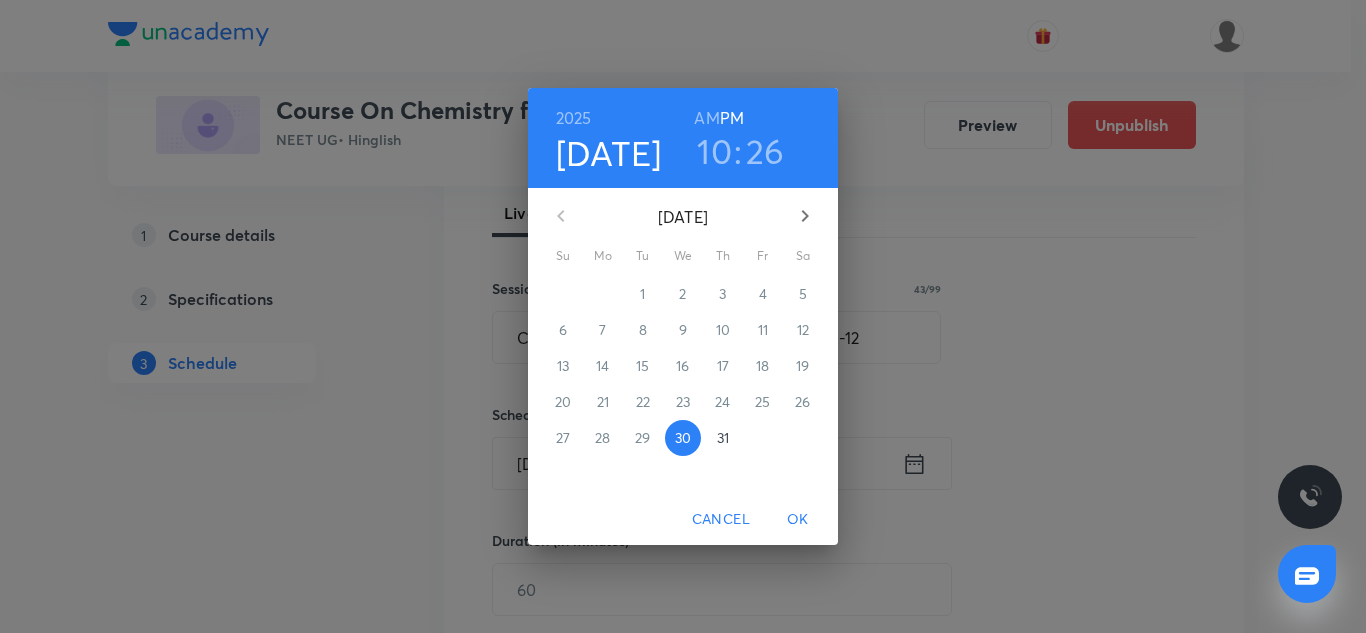 click on "31" at bounding box center [723, 438] 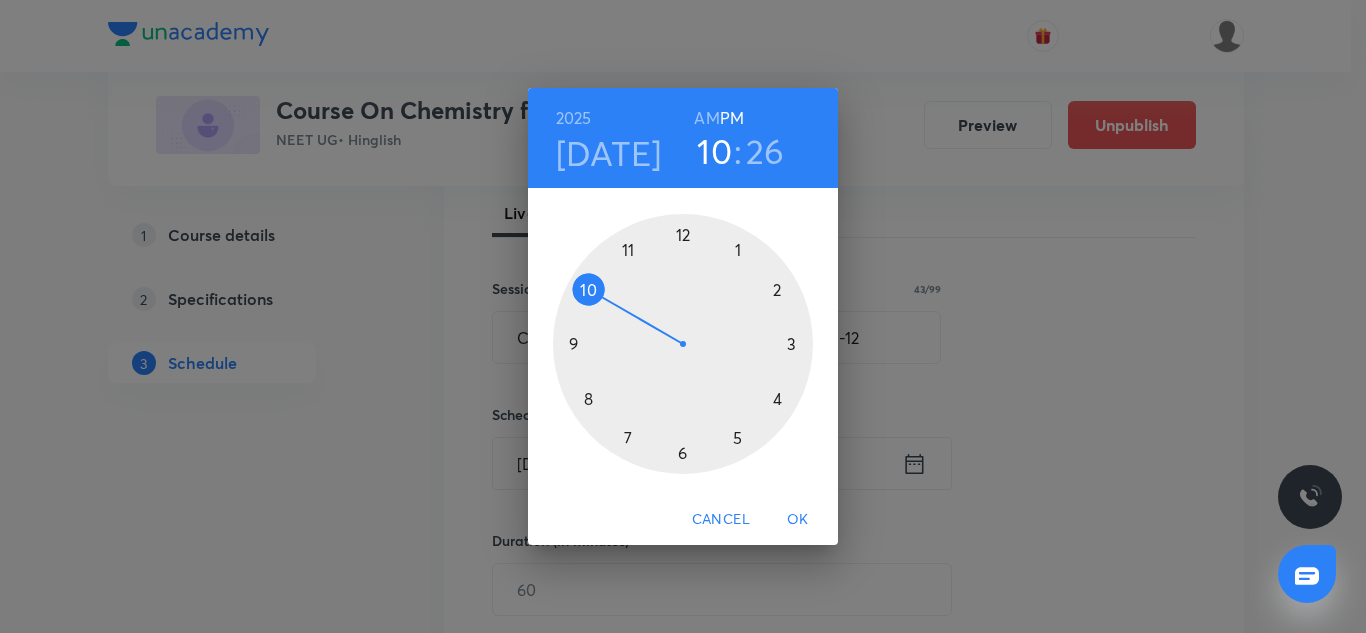 click at bounding box center (683, 344) 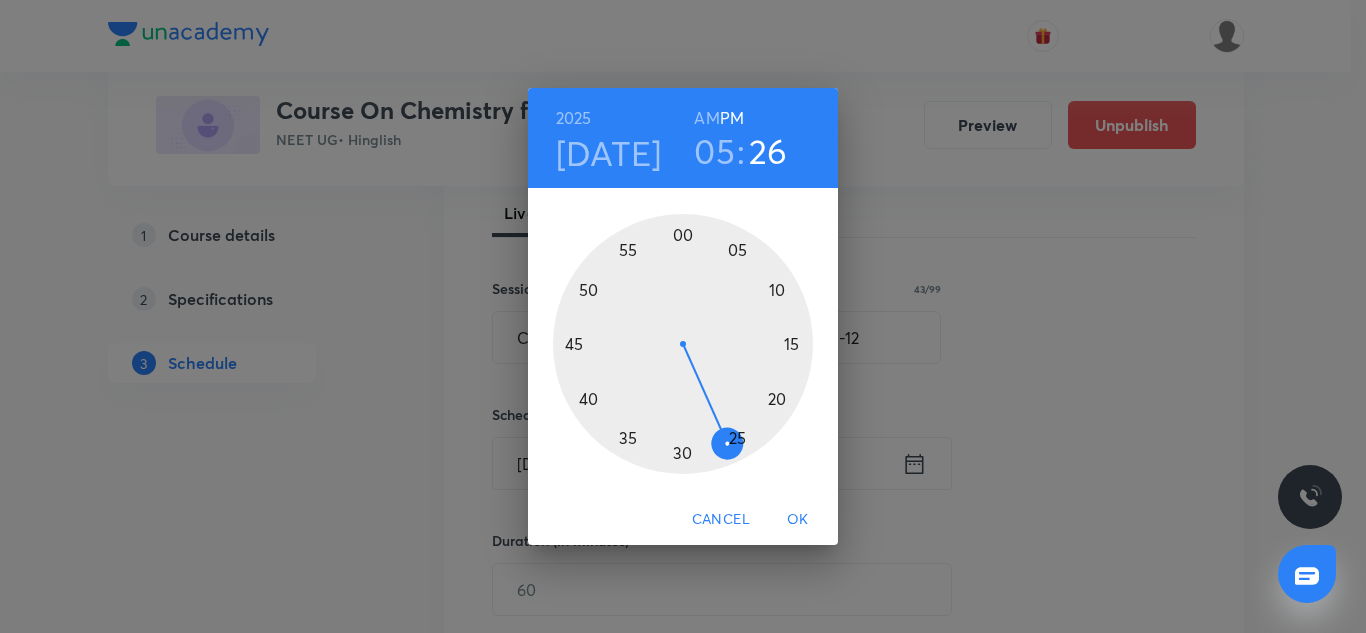 click at bounding box center (683, 344) 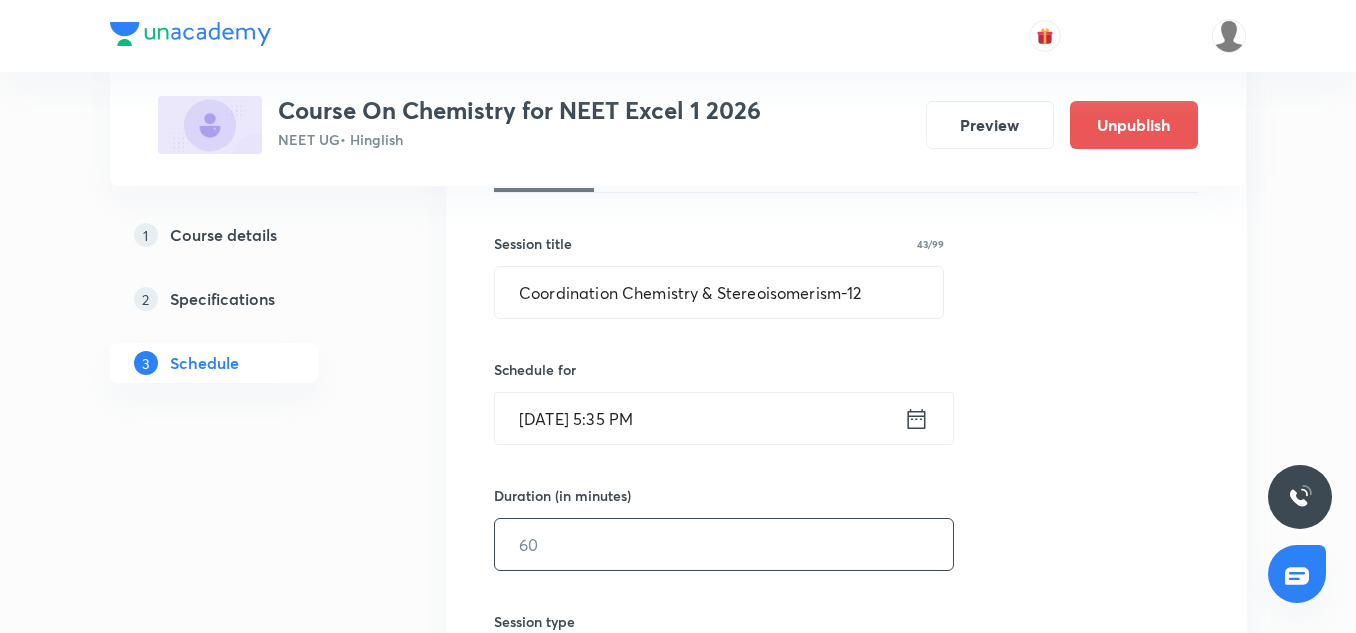 scroll, scrollTop: 340, scrollLeft: 0, axis: vertical 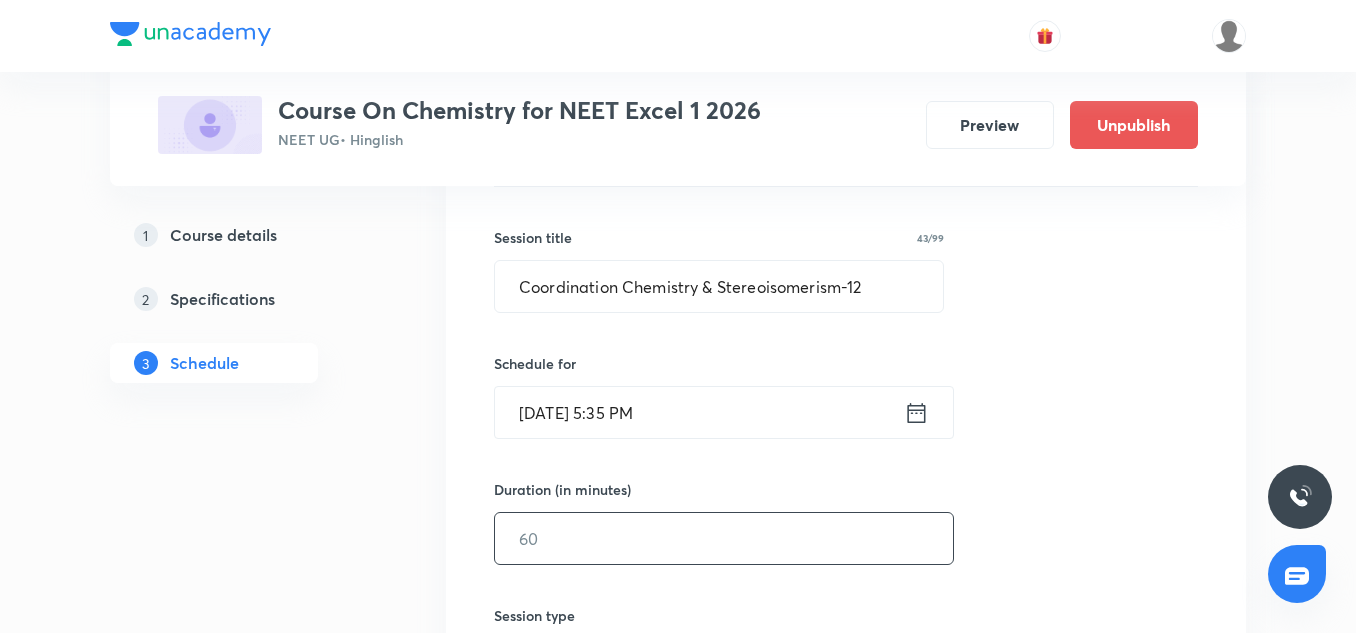 click at bounding box center (724, 538) 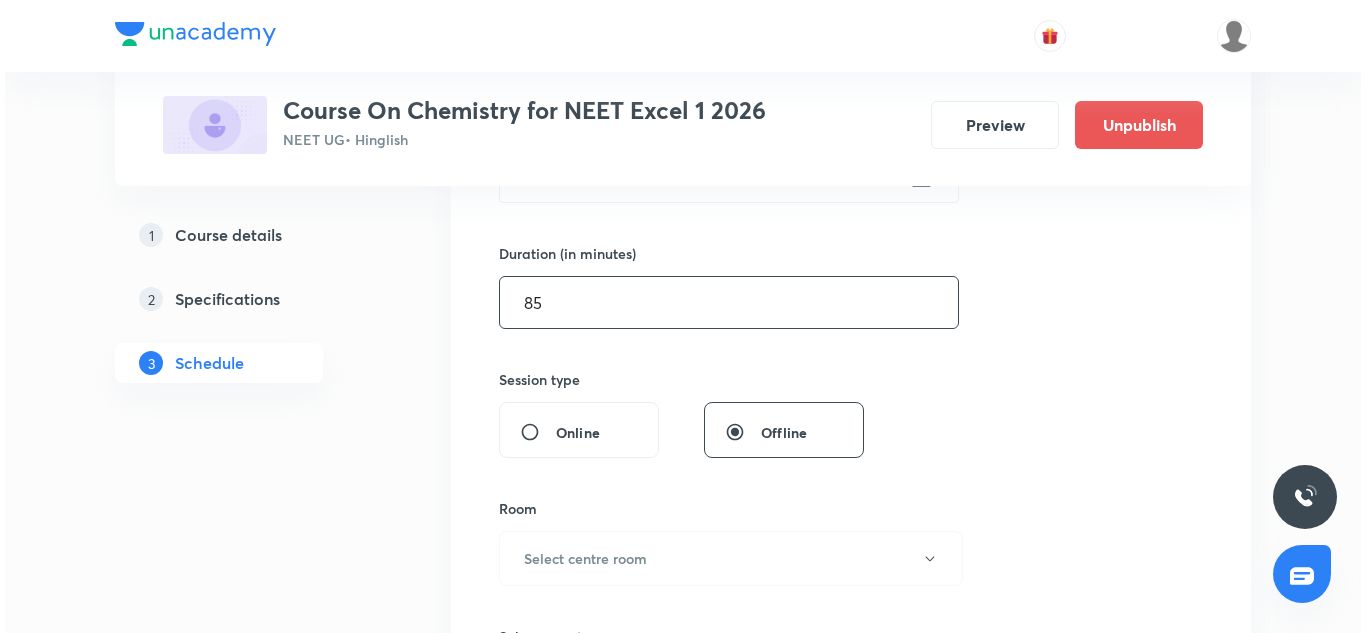 scroll, scrollTop: 625, scrollLeft: 0, axis: vertical 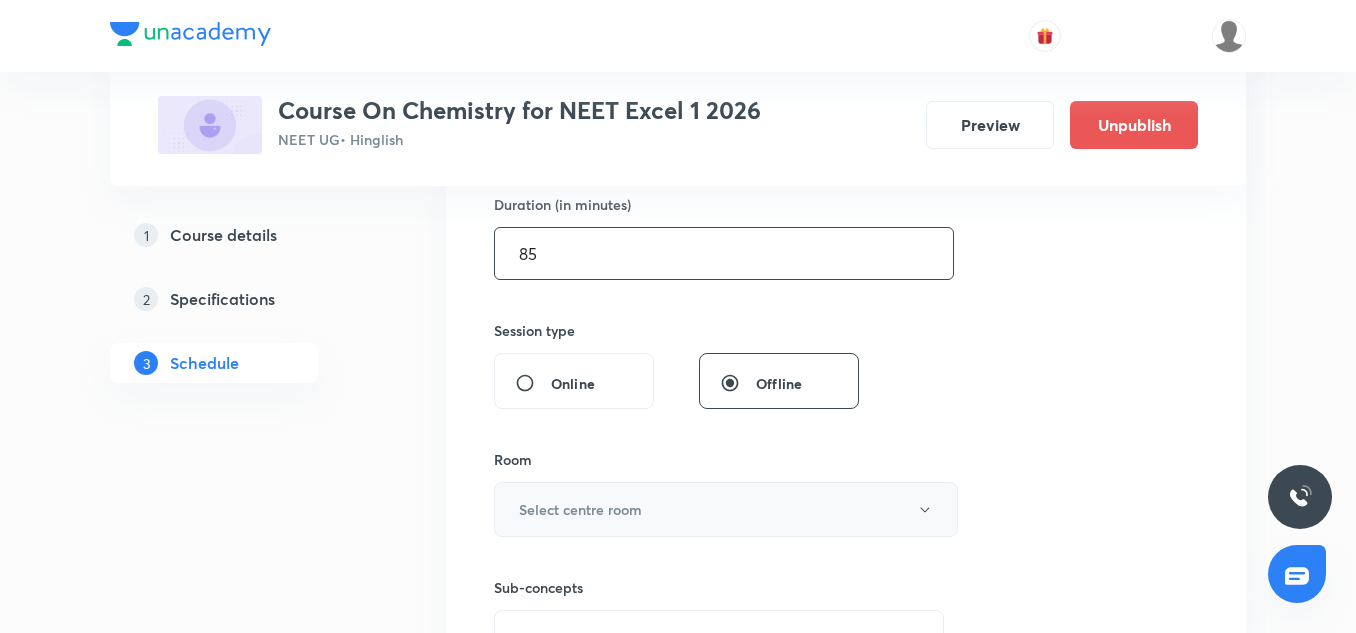 type on "85" 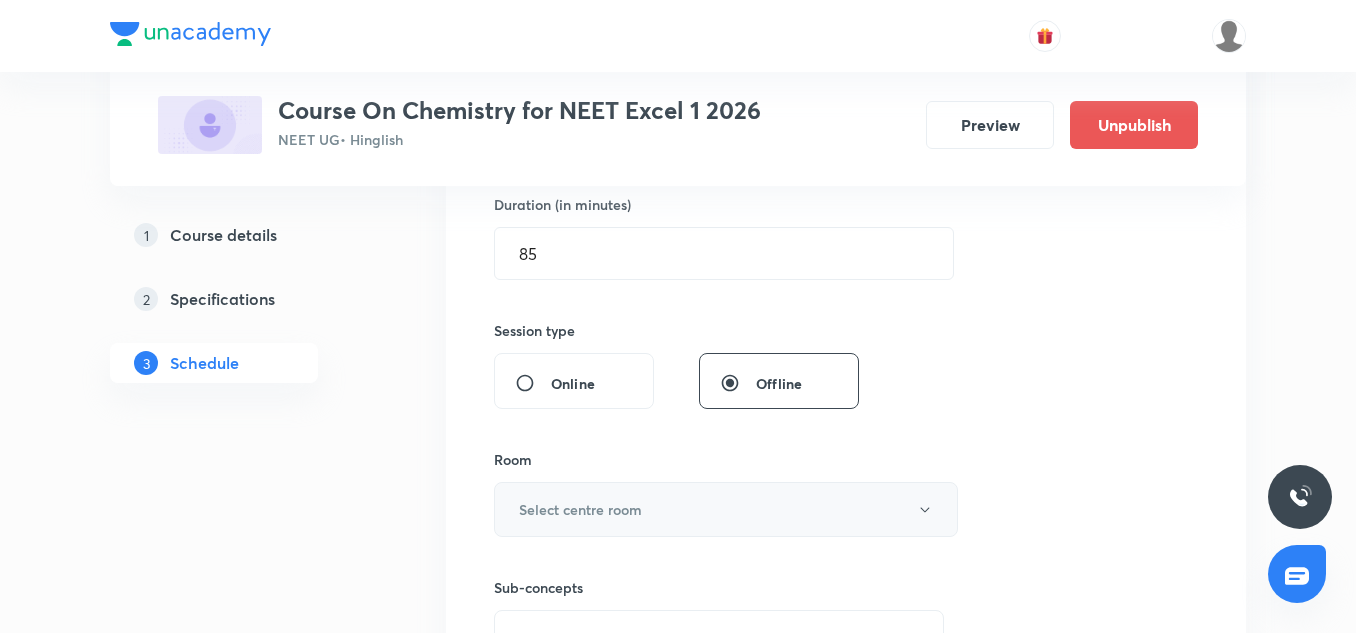 click on "Select centre room" at bounding box center [580, 509] 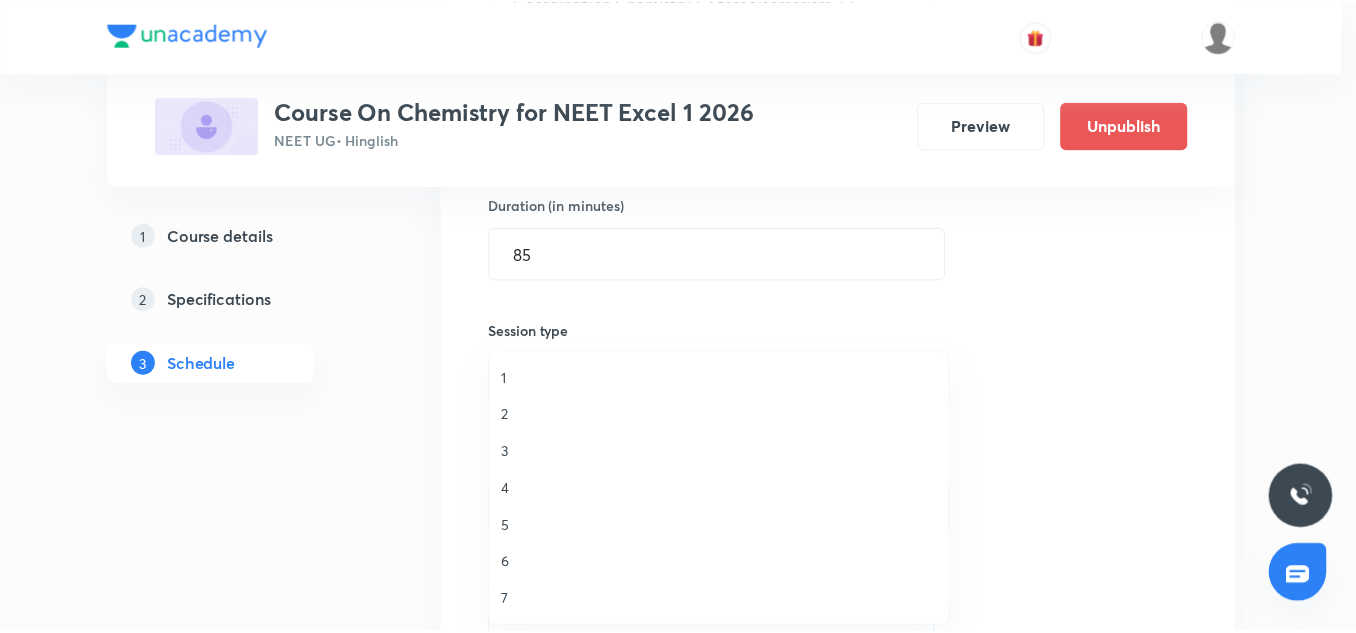 scroll, scrollTop: 1, scrollLeft: 0, axis: vertical 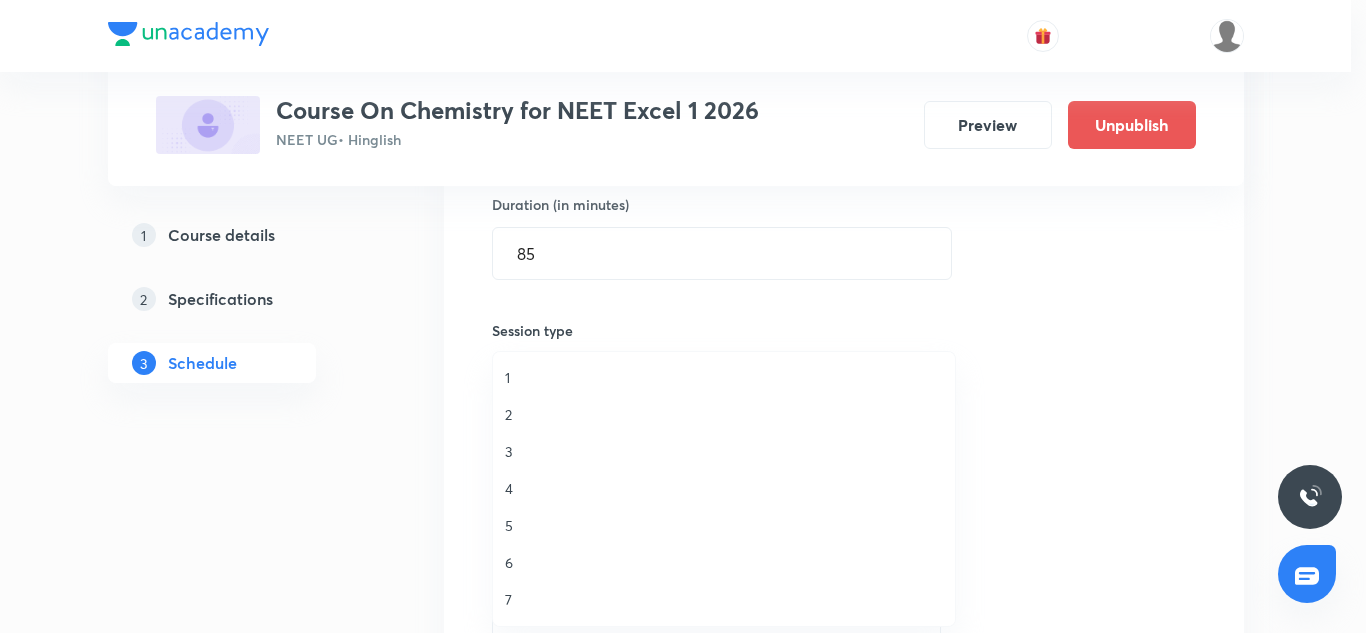 click on "1" at bounding box center (724, 377) 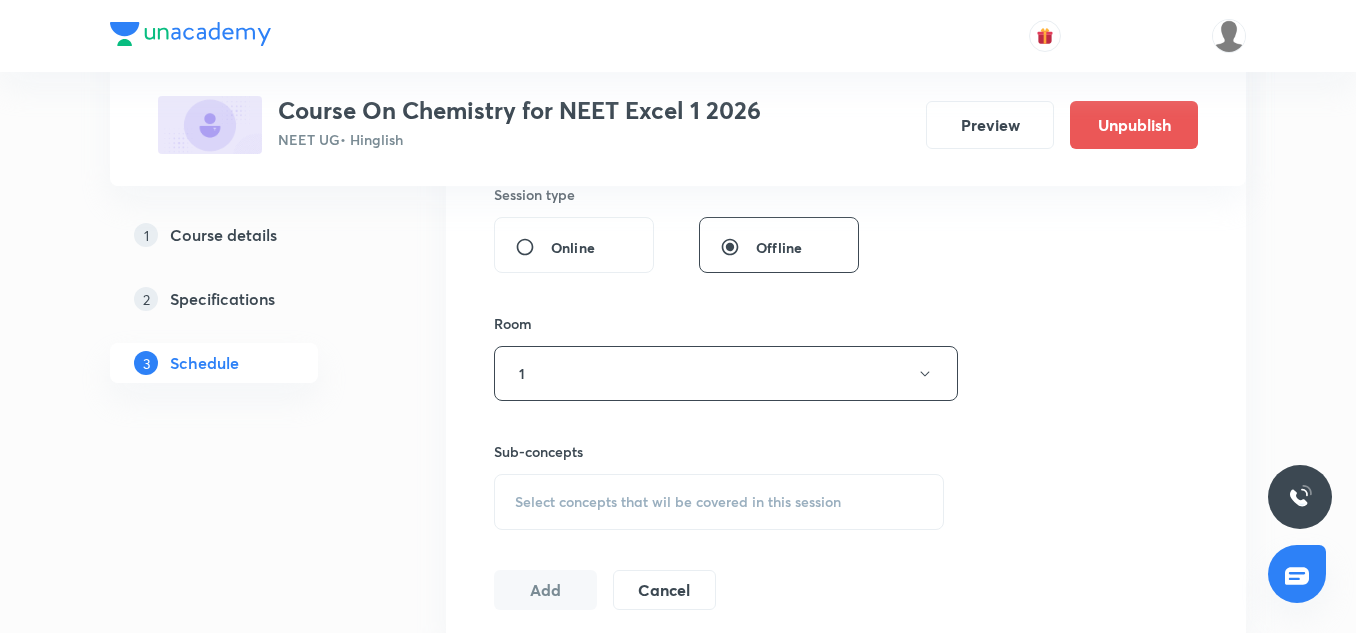 click on "Select concepts that wil be covered in this session" at bounding box center [719, 502] 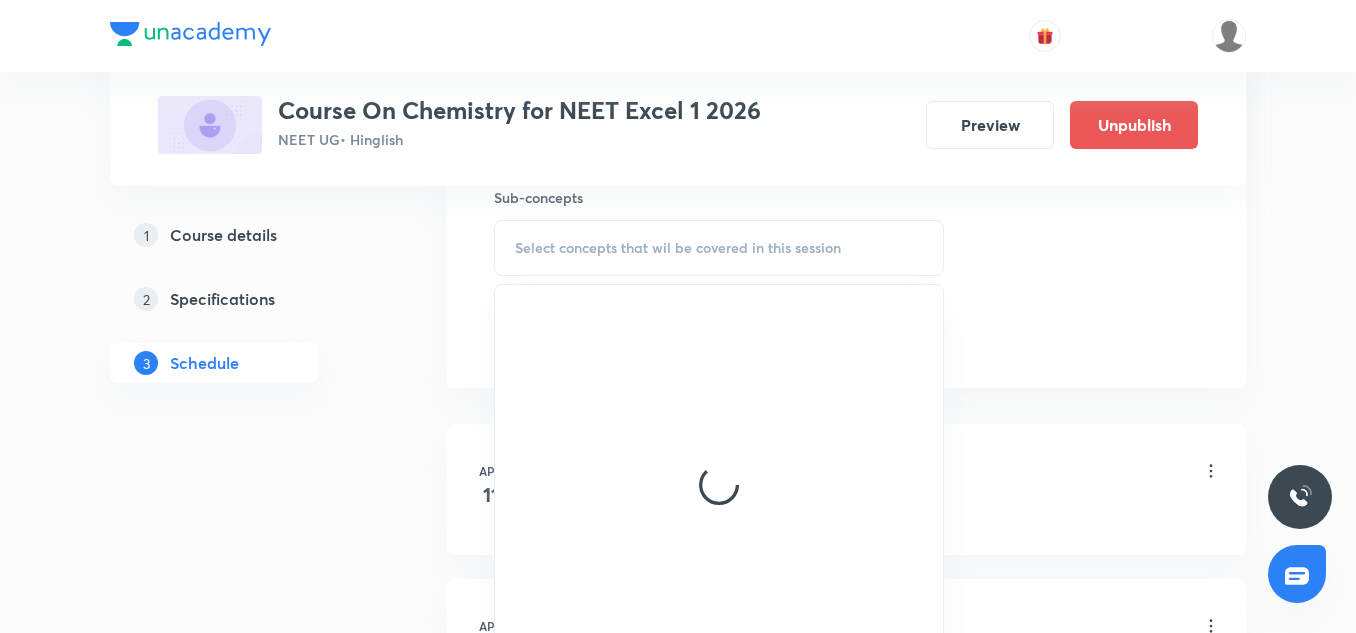 scroll, scrollTop: 1016, scrollLeft: 0, axis: vertical 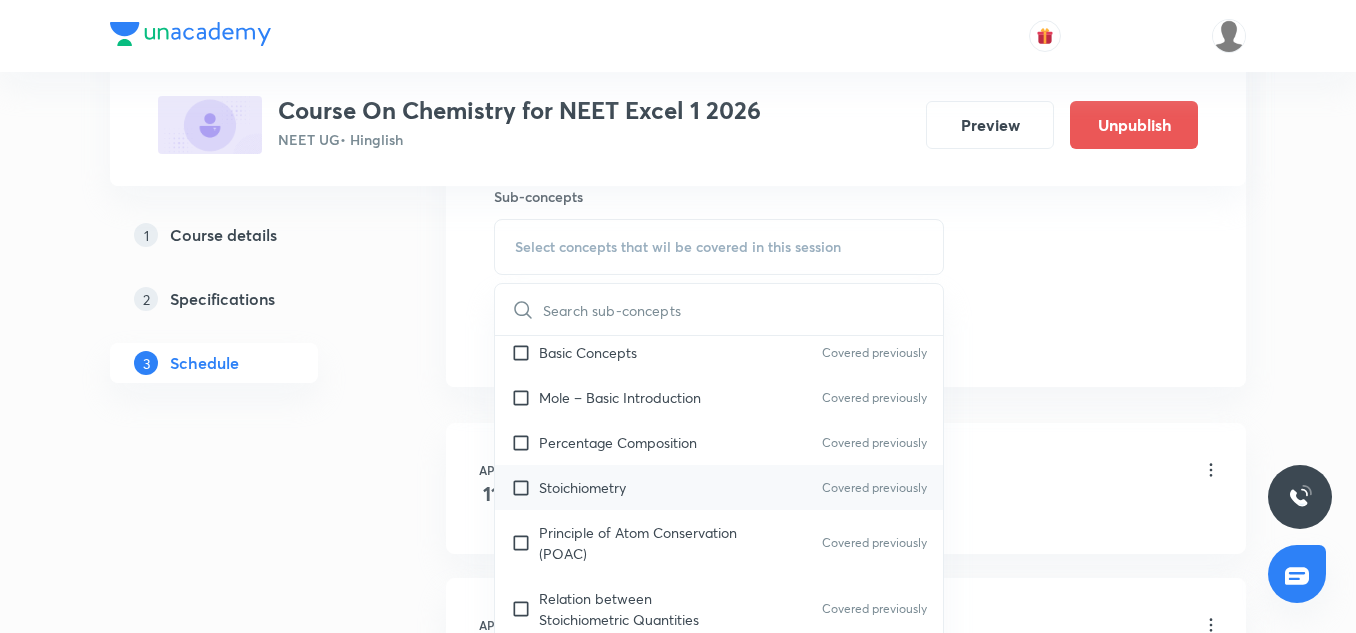 click on "Stoichiometry Covered previously" at bounding box center (719, 487) 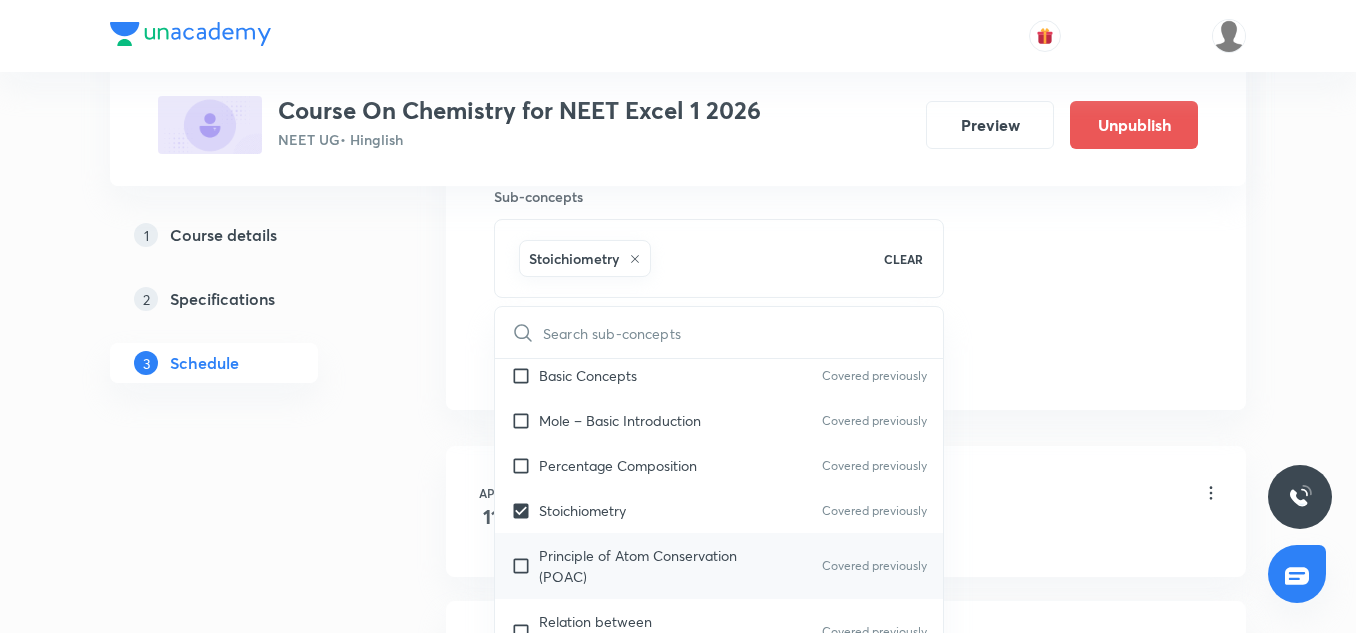 click on "Principle of Atom Conservation (POAC)" at bounding box center [640, 566] 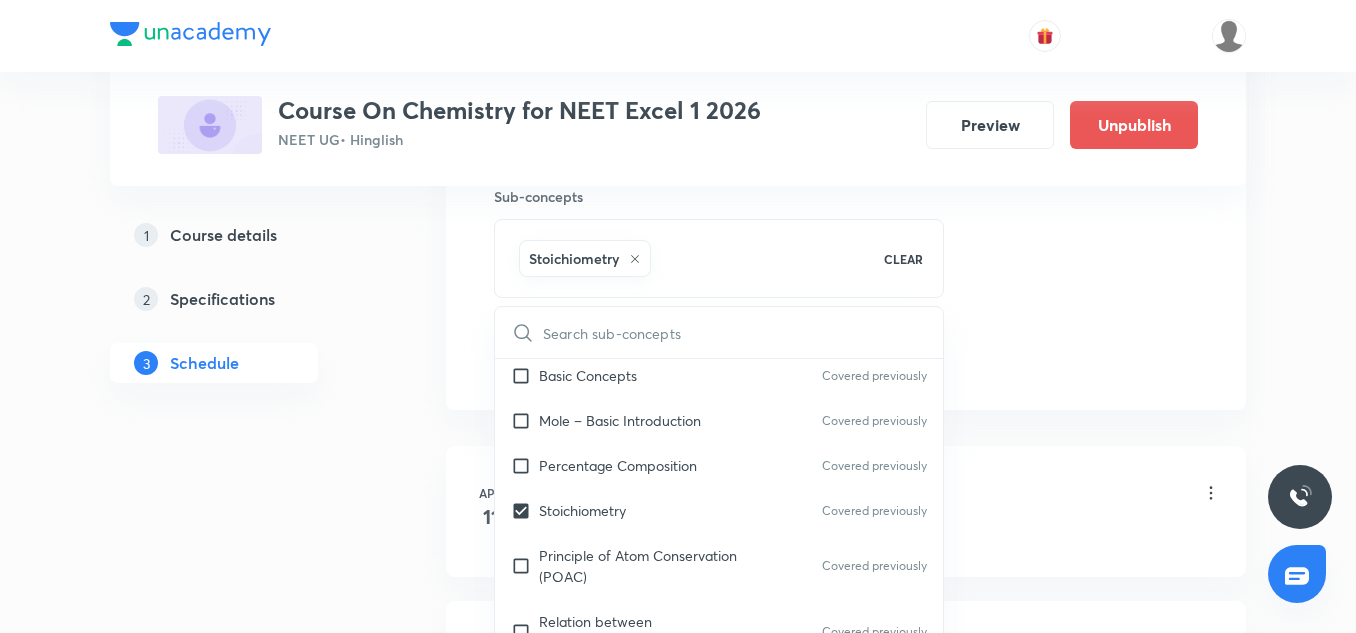 checkbox on "true" 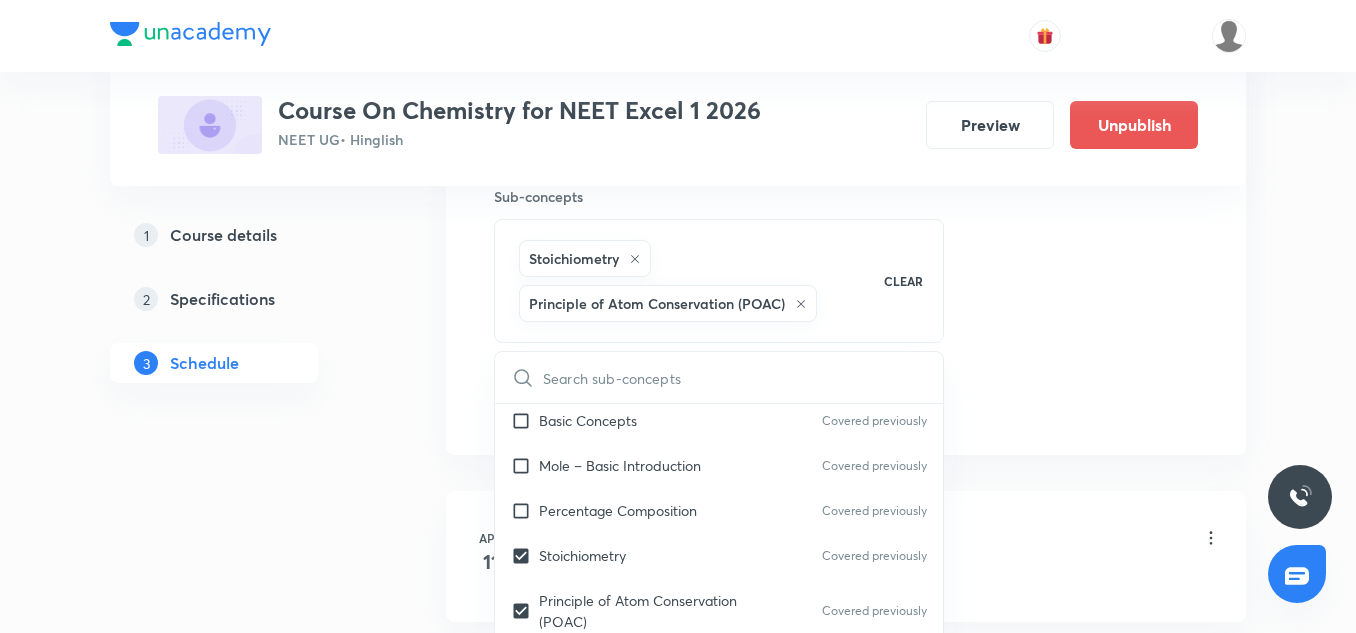 click on "Session  66 Live class Session title 43/99 Coordination Chemistry & Stereoisomerism-12 ​ Schedule for Jul 31, 2025, 5:35 PM ​ Duration (in minutes) 85 ​   Session type Online Offline Room 1 Sub-concepts Stoichiometry Principle of Atom Conservation (POAC) CLEAR ​ Chemistry - Full Syllabus Mock Questions Chemistry - Full Syllabus Mock Questions Chemistry Previous Year Covered previously Chemistry Previous Year Questions Chemistry Previous Year Questions Covered previously General Topics & Mole Concept Basic Concepts Covered previously Mole – Basic Introduction Covered previously Percentage Composition Covered previously Stoichiometry Covered previously Principle of Atom Conservation (POAC) Covered previously Relation between Stoichiometric Quantities Covered previously Application of Mole Concept: Gravimetric Analysis Covered previously Electronic Configuration Of Atoms (Hund's rule) Covered previously  Quantum Numbers (Magnetic Quantum no.) Covered previously Quantum Numbers(Pauli's Exclusion law) pH" at bounding box center (846, -81) 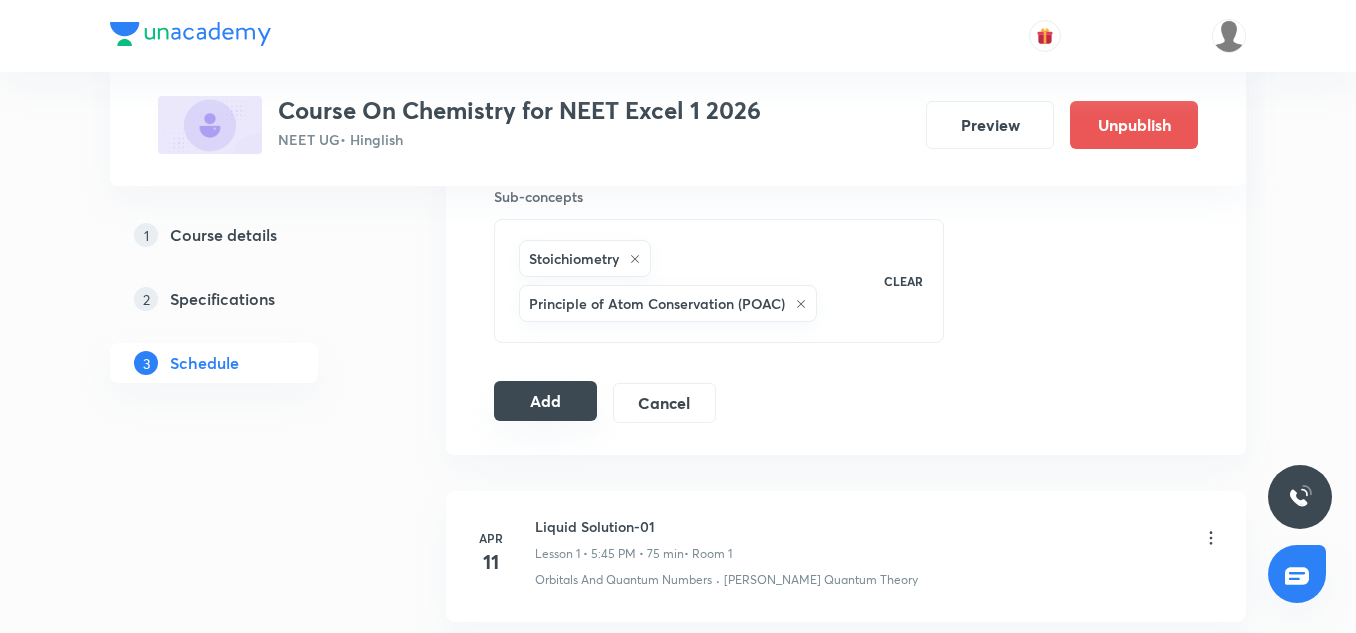 click on "Add" at bounding box center [545, 401] 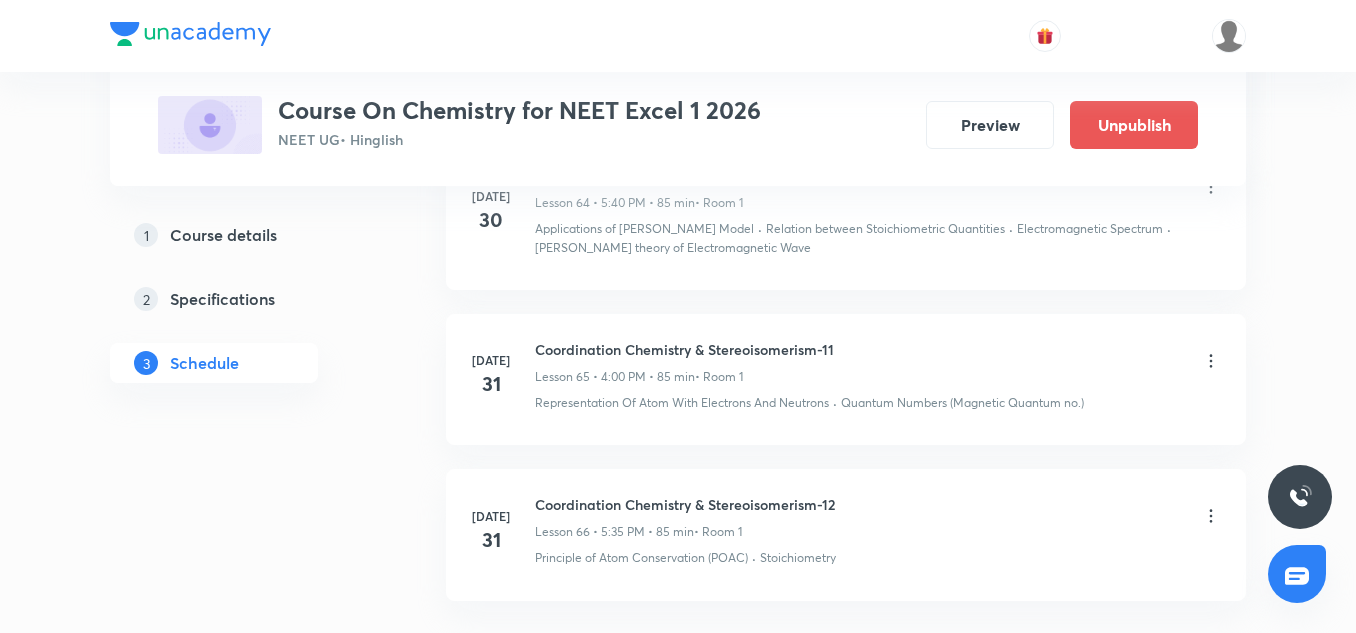 scroll, scrollTop: 10542, scrollLeft: 0, axis: vertical 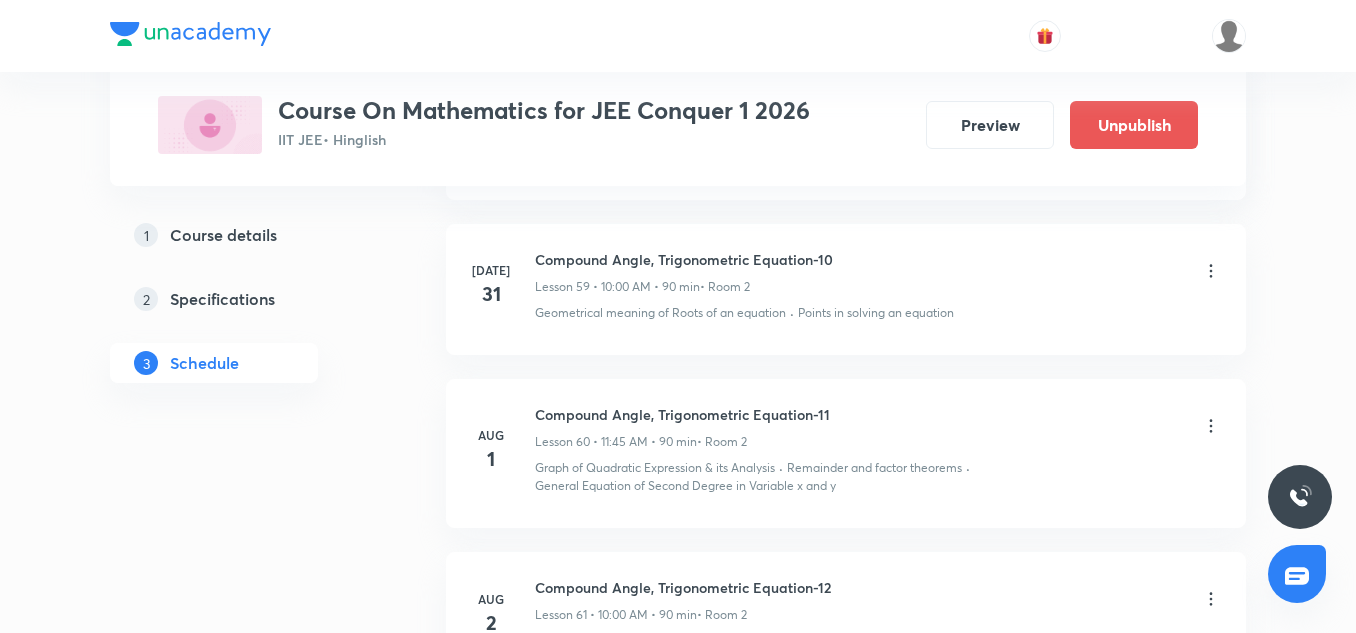 click on "Compound Angle, Trigonometric Equation-10" at bounding box center (684, 259) 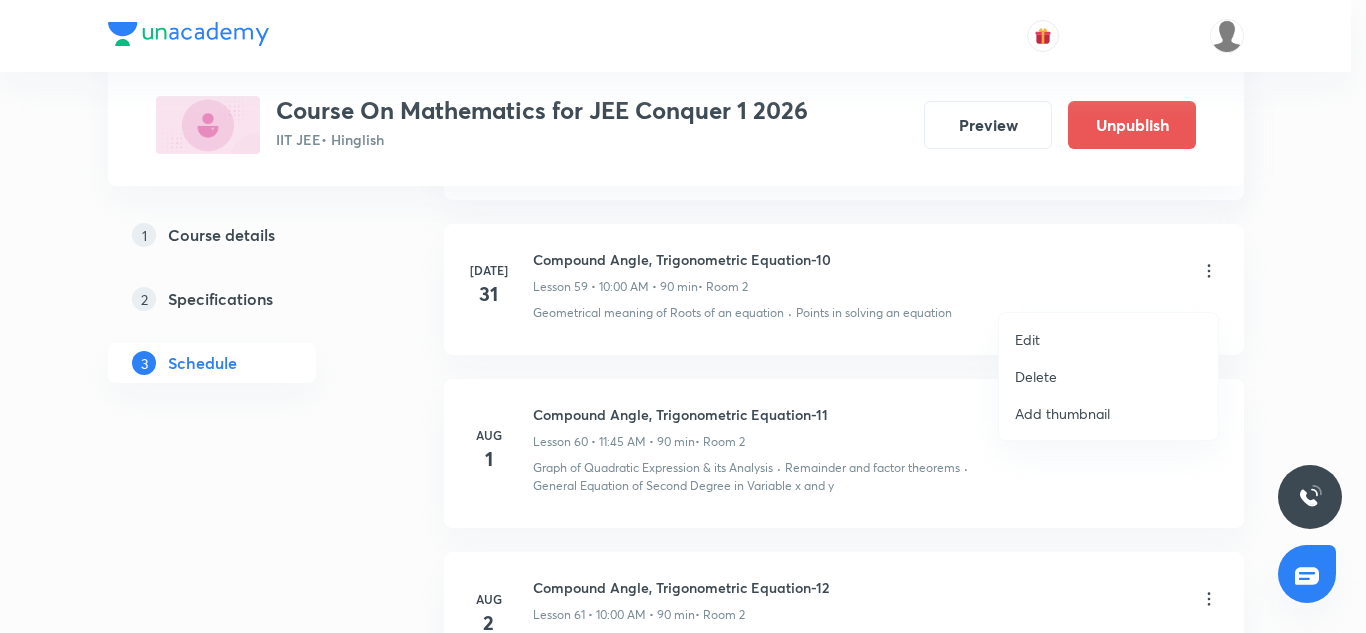 click on "Edit" at bounding box center (1027, 339) 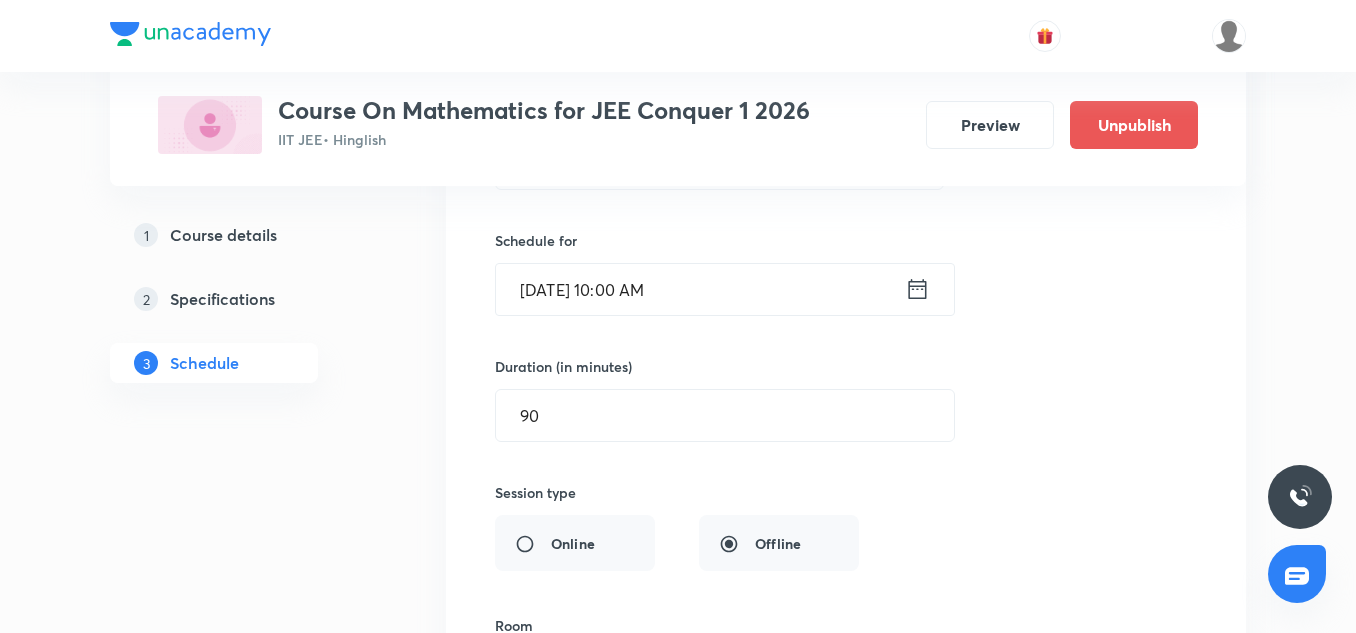 scroll, scrollTop: 9521, scrollLeft: 0, axis: vertical 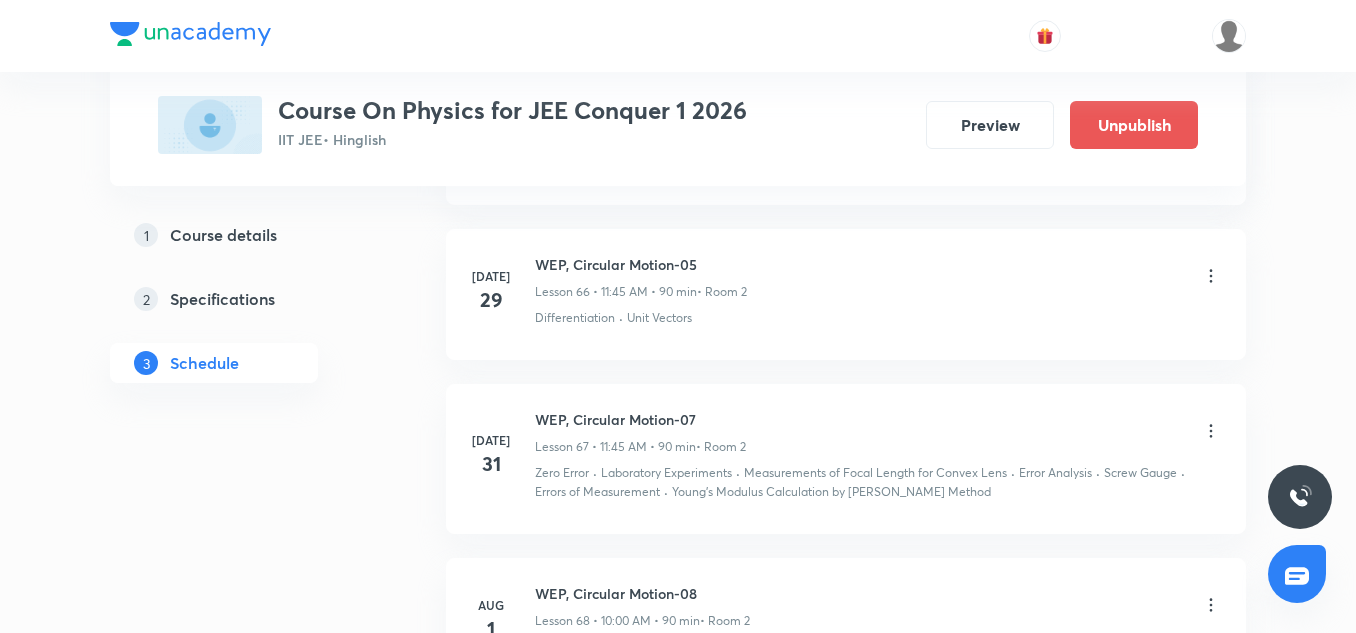 click on "WEP, Circular Motion-07 Lesson 67 • 11:45 AM • 90 min  • Room 2" at bounding box center (878, 432) 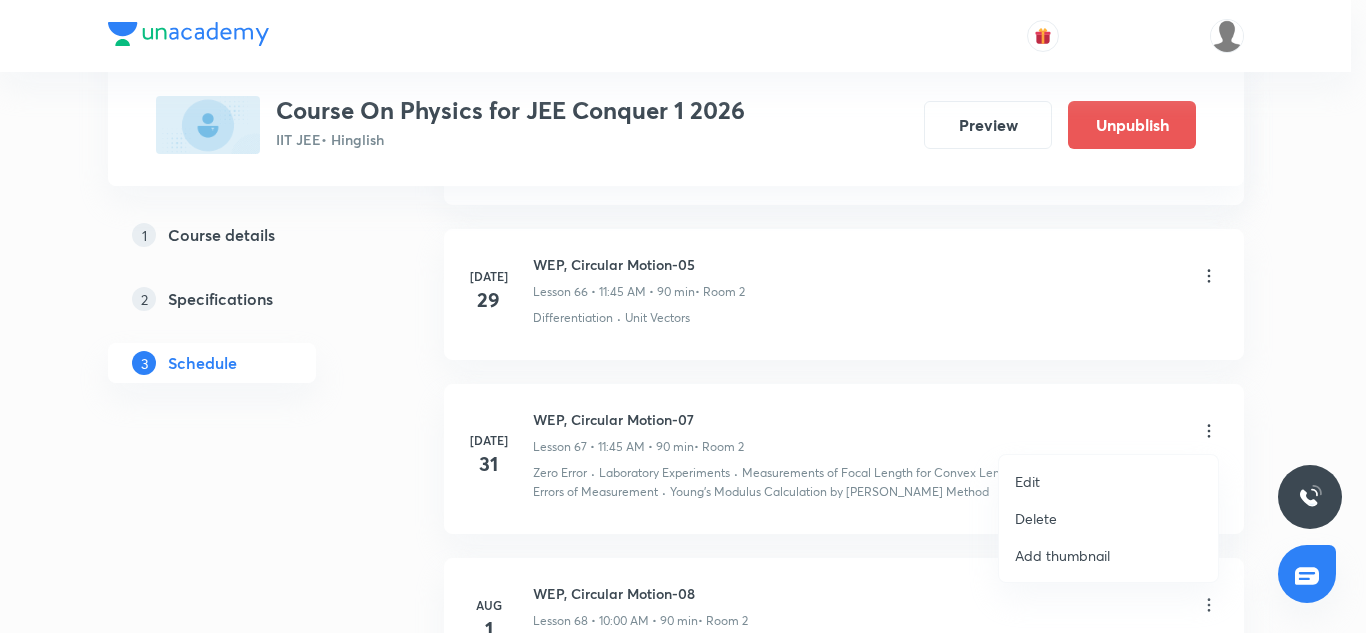click on "Edit" at bounding box center (1108, 481) 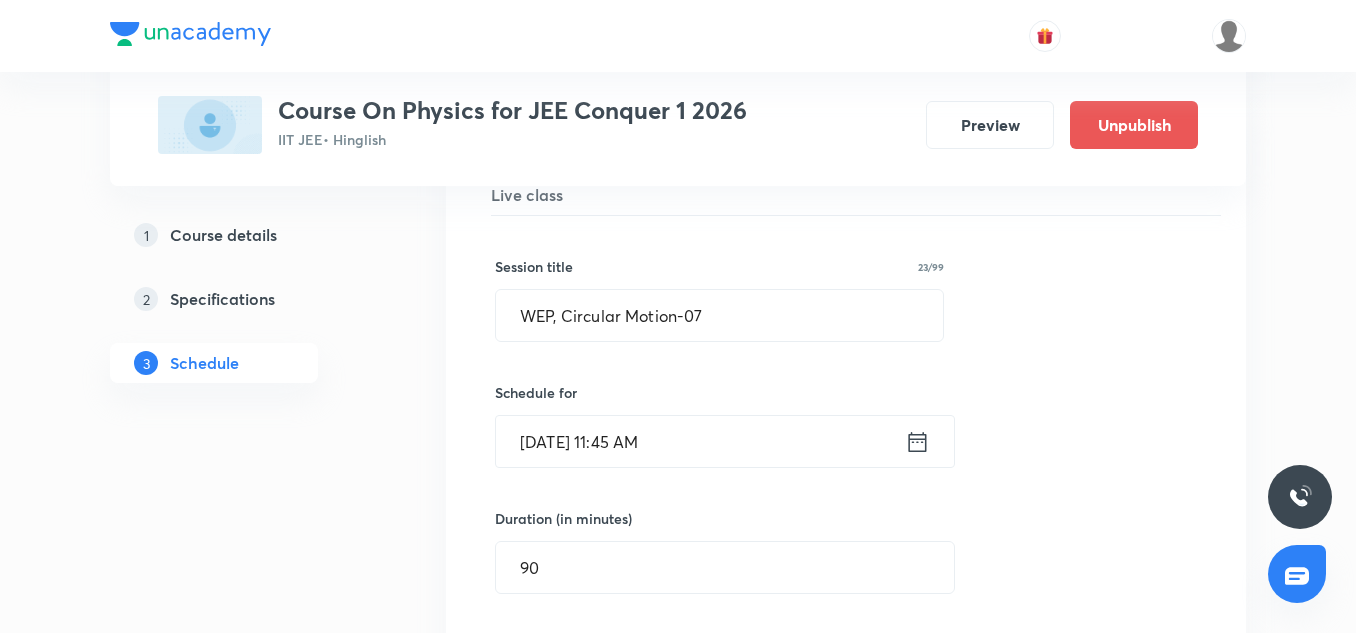 scroll, scrollTop: 10613, scrollLeft: 0, axis: vertical 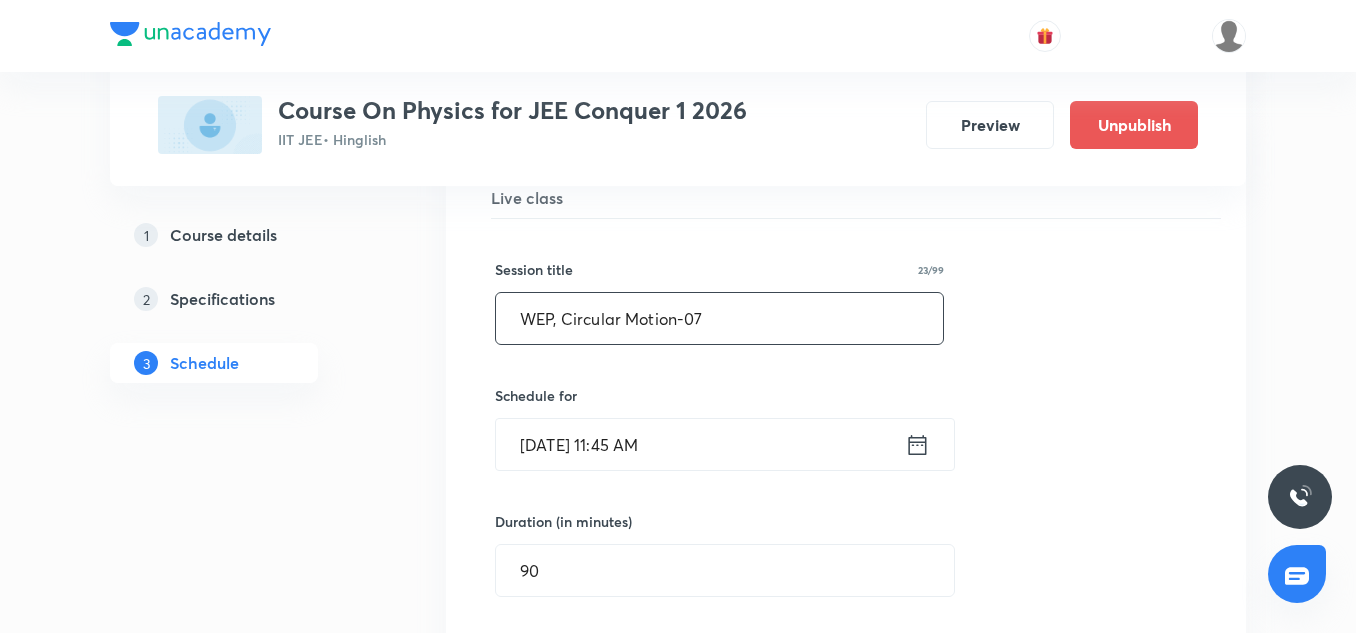 click on "WEP, Circular Motion-07" at bounding box center (719, 318) 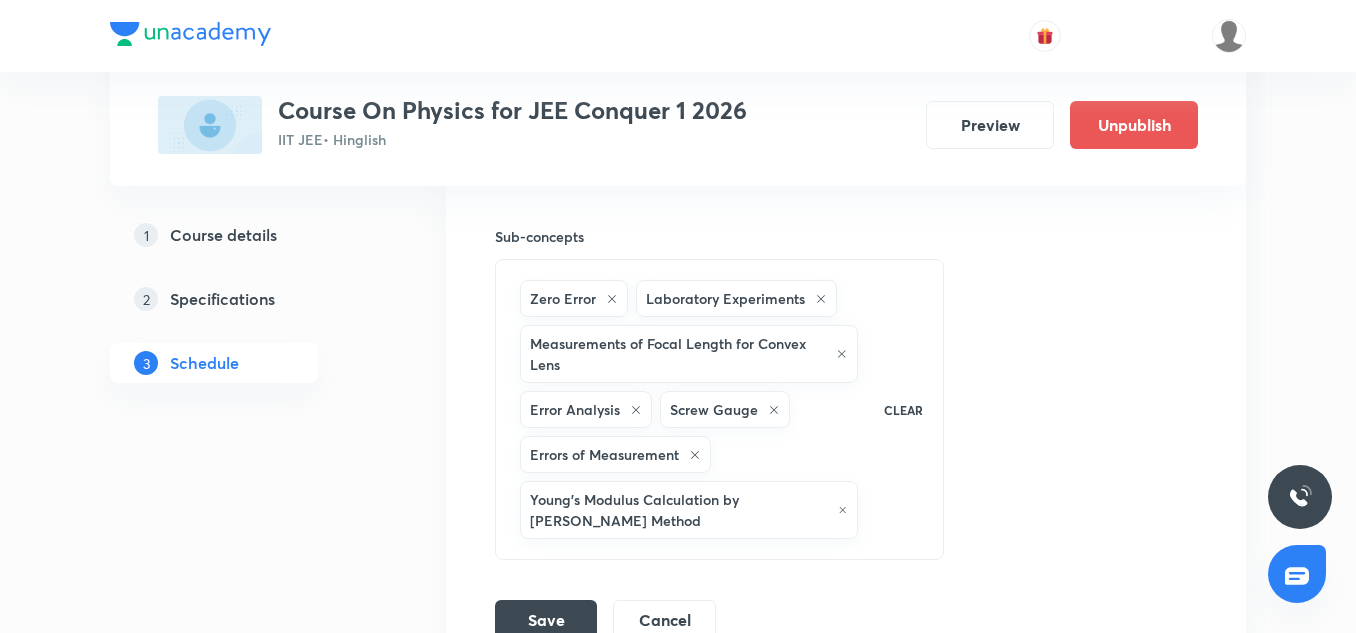 scroll, scrollTop: 11301, scrollLeft: 0, axis: vertical 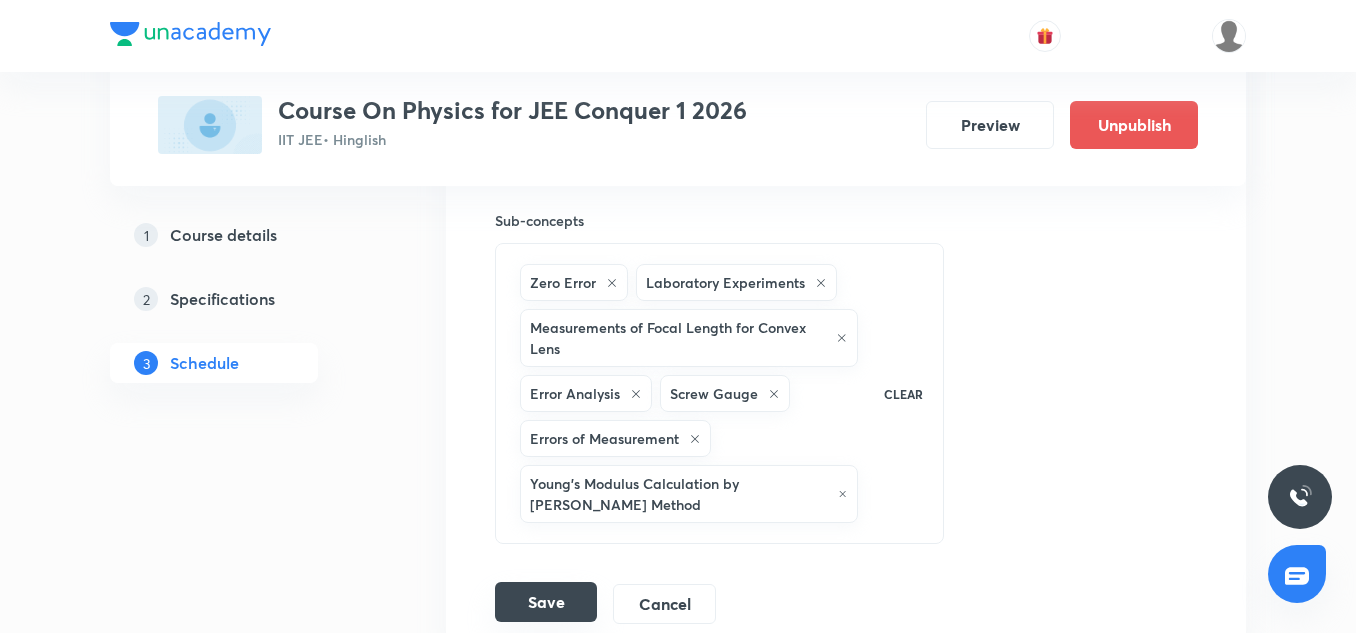 type on "WEP, Circular Motion-06" 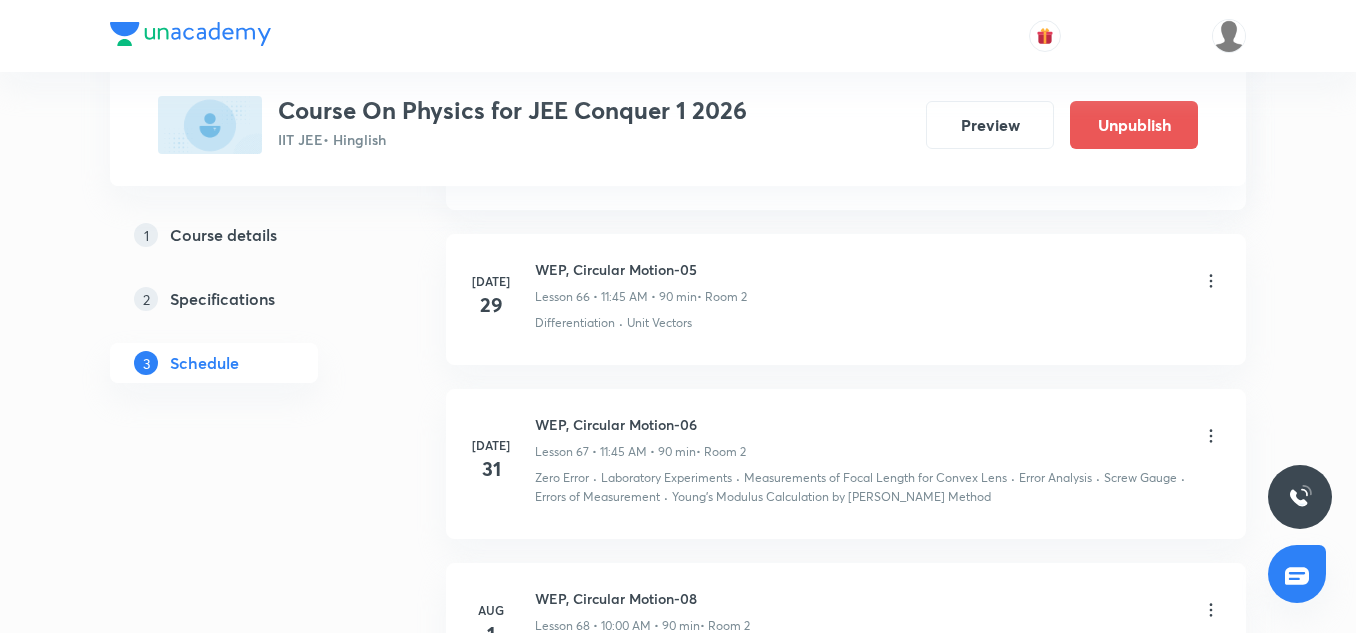 scroll, scrollTop: 10438, scrollLeft: 0, axis: vertical 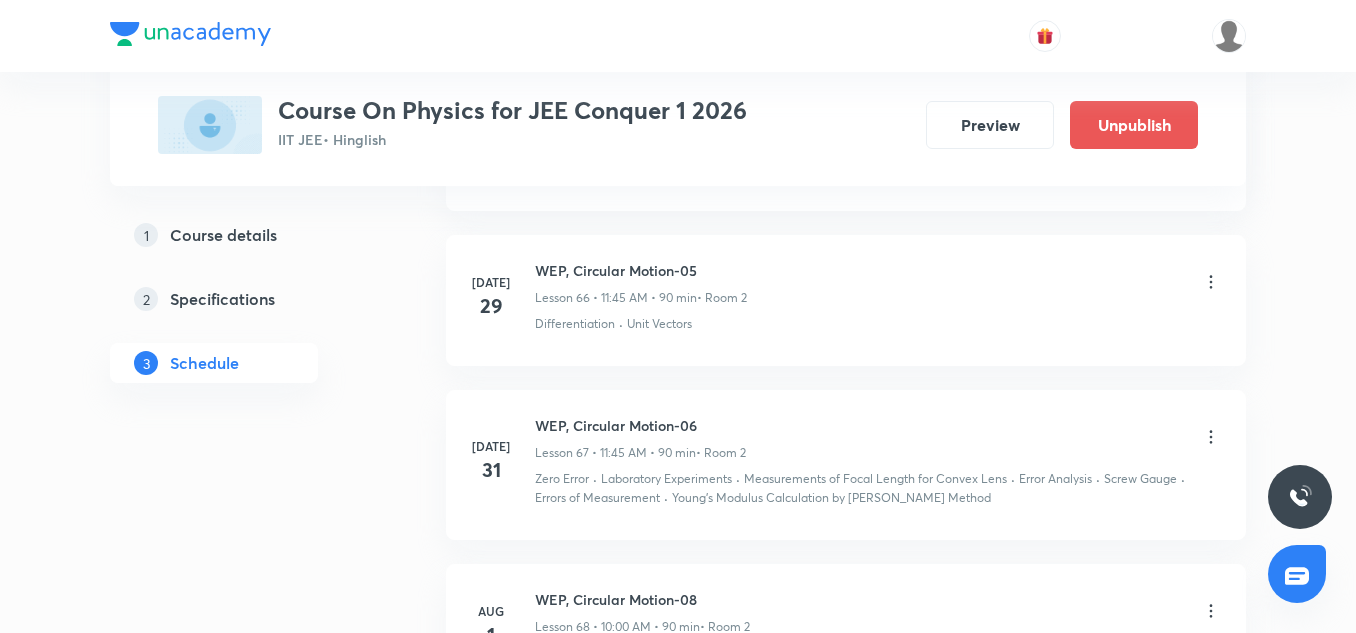 click on "Jul 29 WEP, Circular Motion-05 Lesson 66 • 11:45 AM • 90 min  • Room 2 Differentiation · Unit Vectors" at bounding box center (846, 300) 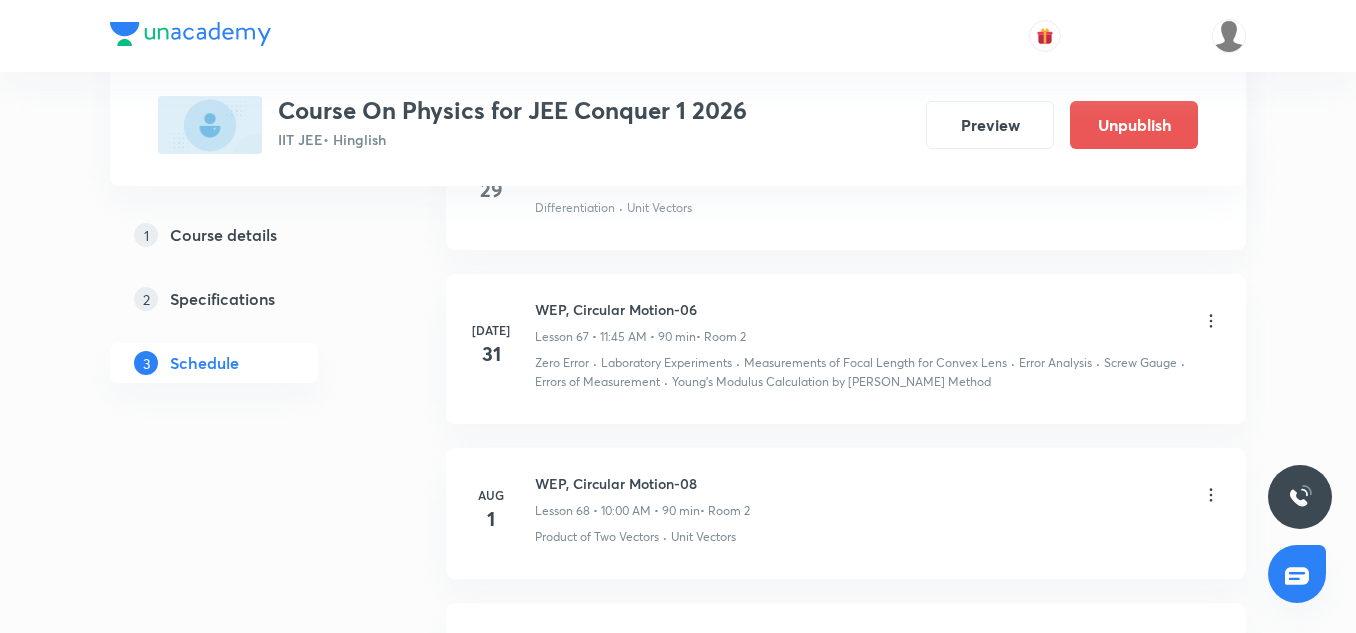 scroll, scrollTop: 10555, scrollLeft: 0, axis: vertical 